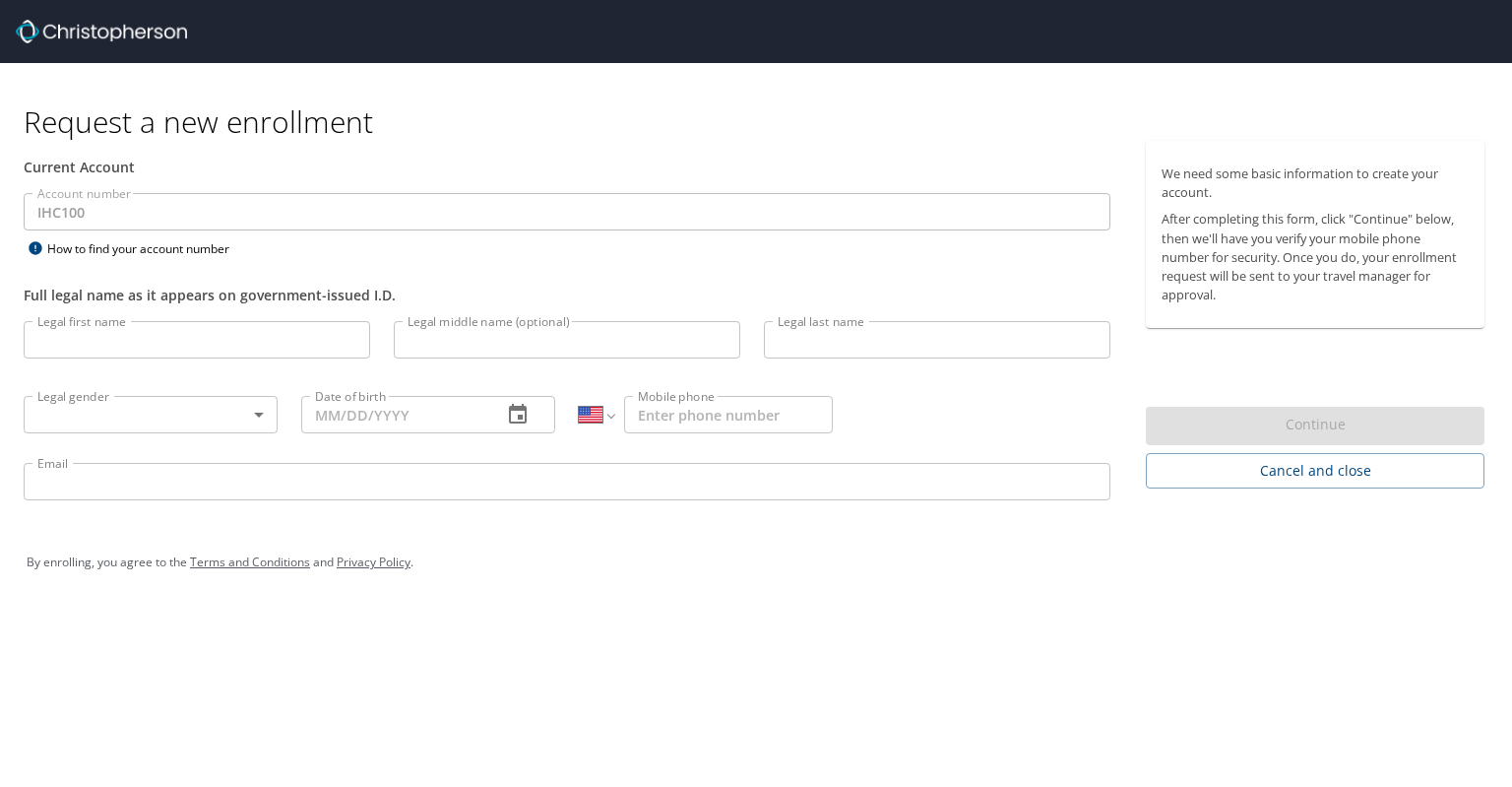 scroll, scrollTop: 0, scrollLeft: 0, axis: both 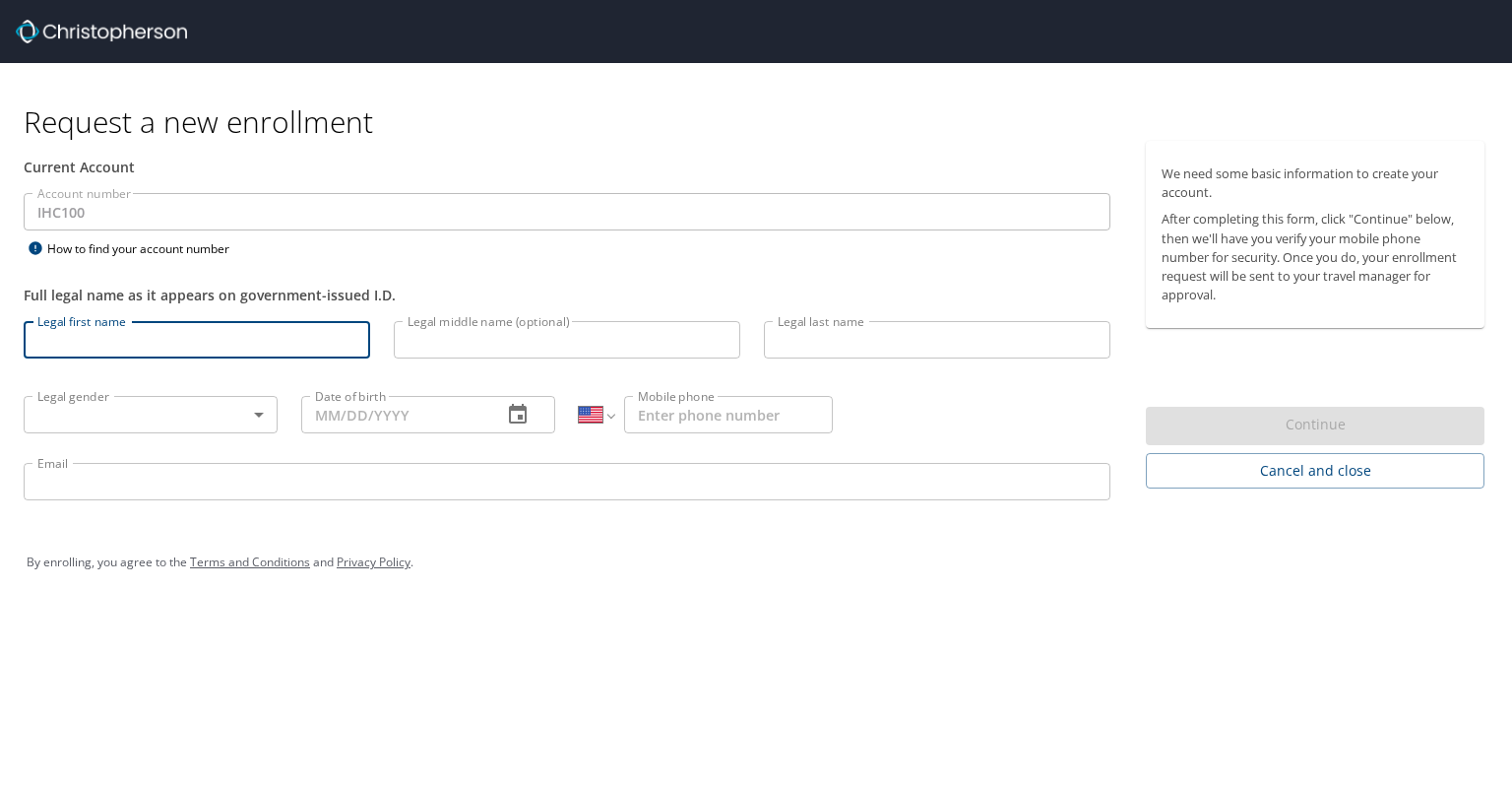 click on "Legal first name" at bounding box center [197, 340] 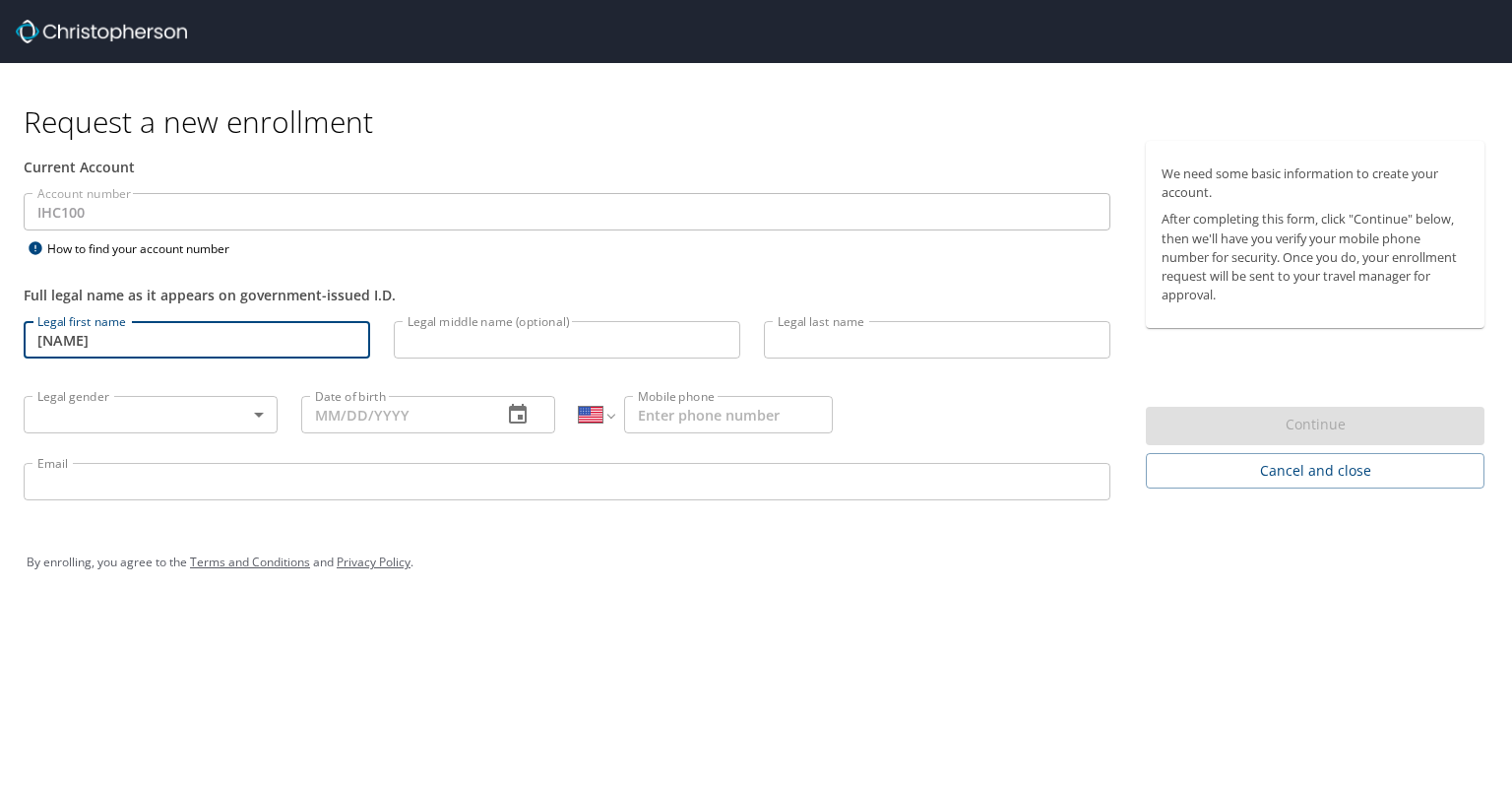 type on "[NAME]" 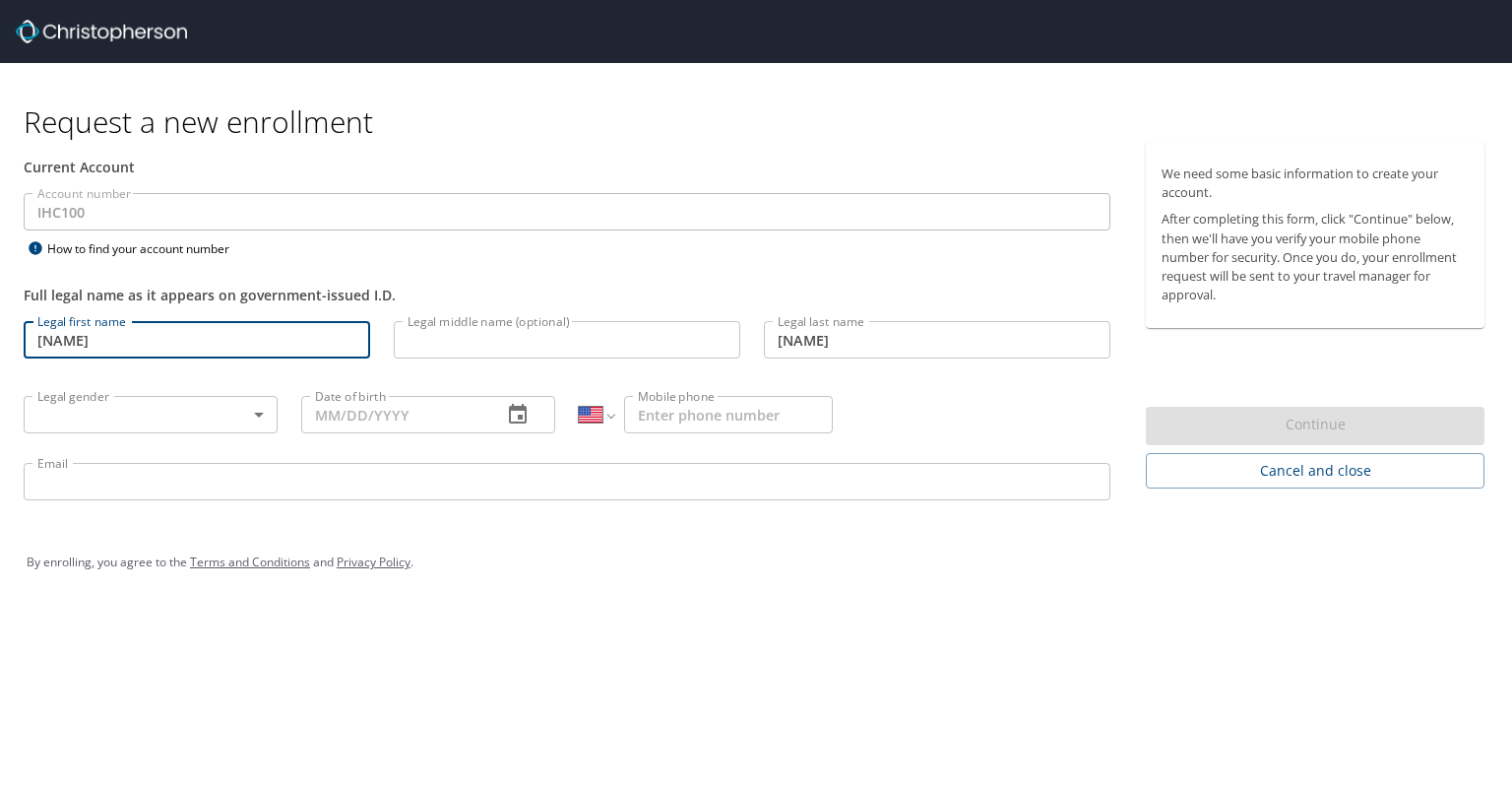 type on "([PHONE])" 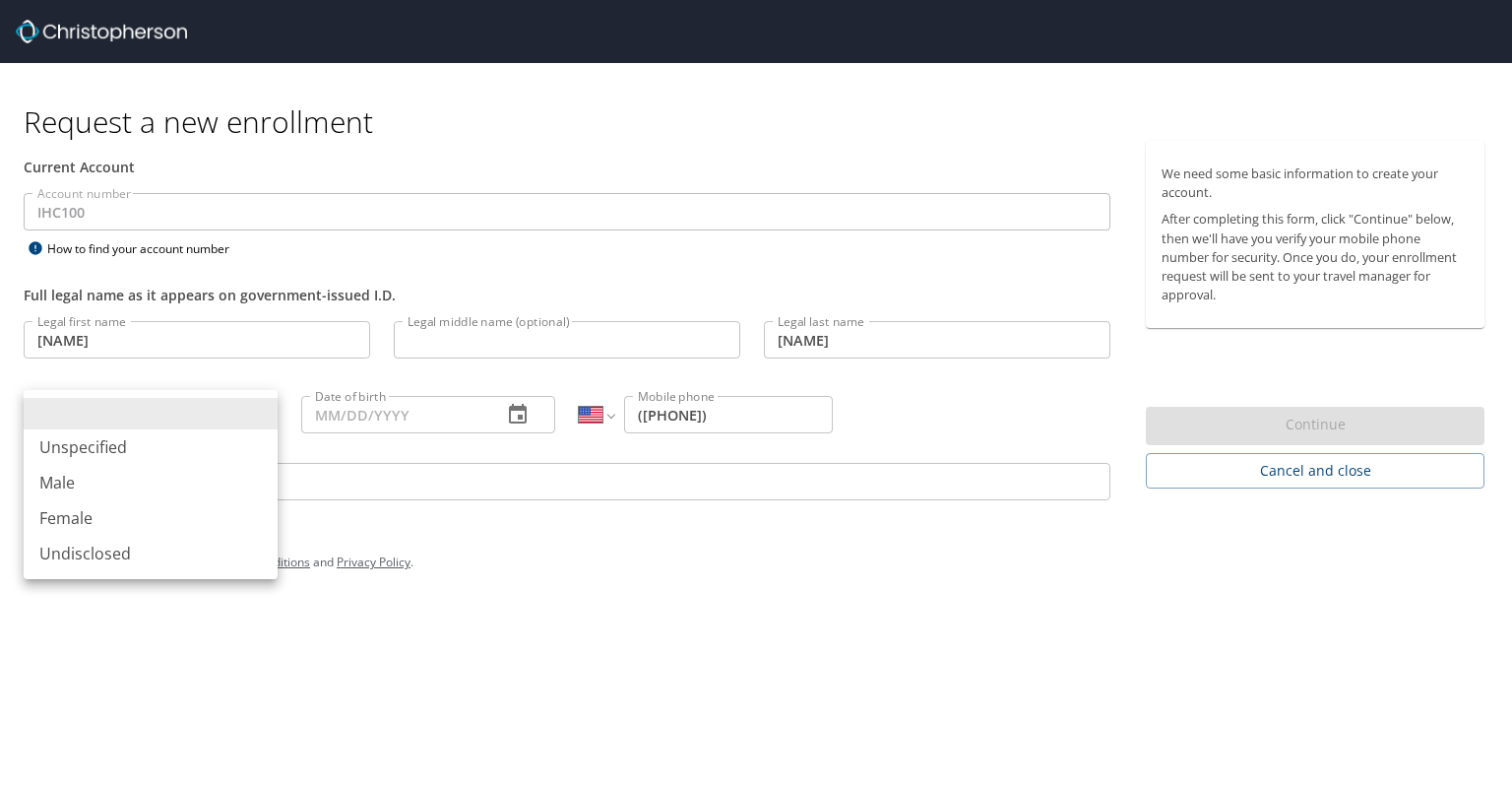 click on "Full legal name as it appears on government-issued I.D. Legal first name [NAME] Legal first name Legal middle name (optional) Legal middle name (optional) Legal last name [NAME] Legal last name Legal gender ​ Legal gender Date of birth Date of birth International Afghanistan Åland Islands Albania Algeria American Samoa Andorra Angola Anguilla Antigua and Barbuda Argentina Armenia Aruba Ascension Island Australia Austria Azerbaijan Bahamas Bahrain Bangladesh Barbados Belarus Belgium Belize Benin Bermuda Bhutan Bolivia Bonaire, Sint Eustatius and Saba Bosnia and Herzegovina Botswana Brazil British Indian Ocean Territory Brunei Darussalam Bulgaria Burkina Faso Burma Burundi Cambodia Cameroon Canada Cape Verde Cayman Islands Central African Republic Chad Chile China Christmas Island Cocos (Keeling) Islands Colombia Comoros Congo Congo, Democratic Republic of the Cook Islands Costa Rica Croatia Cuba" at bounding box center (756, 393) 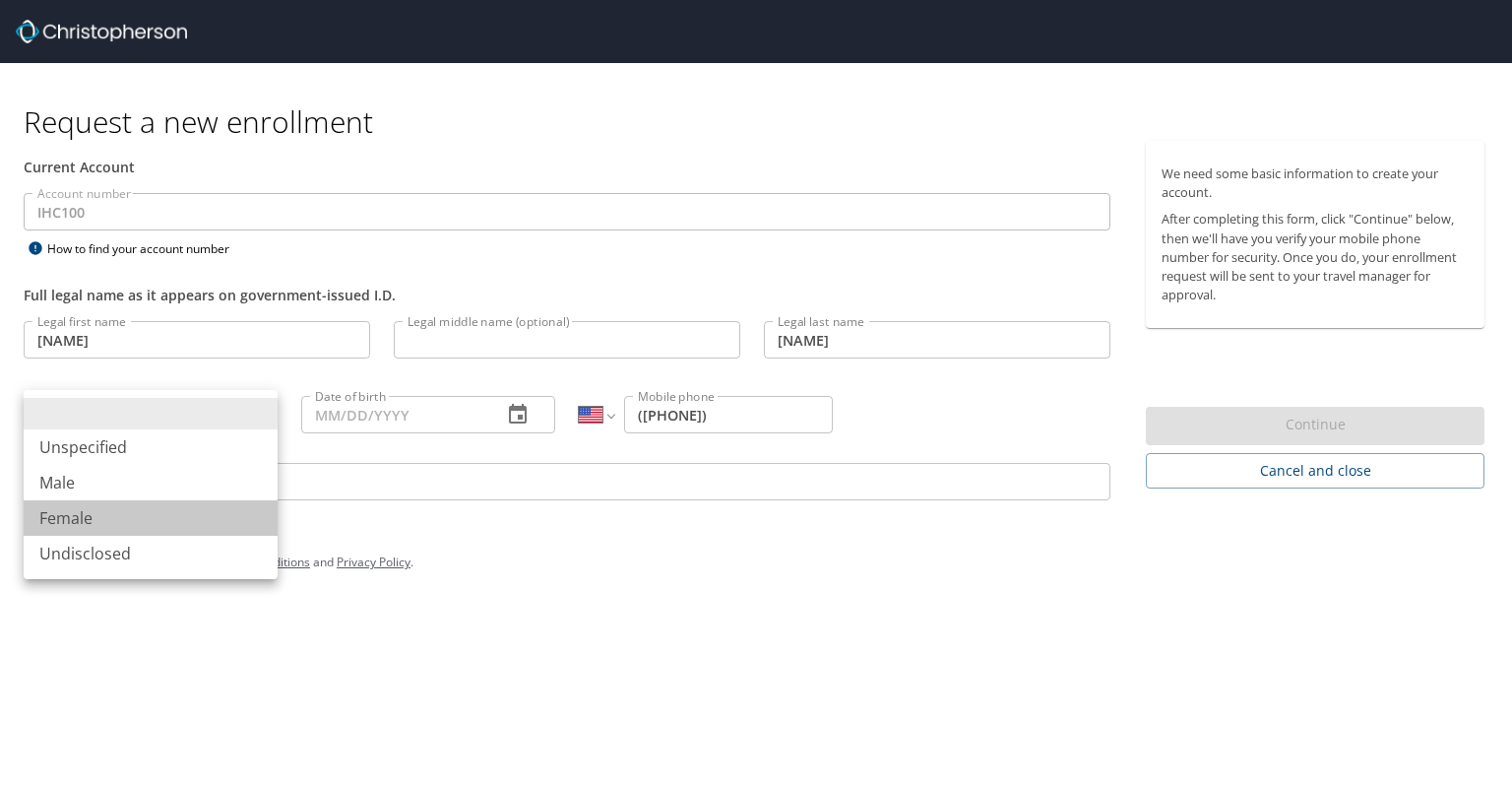 click on "Female" at bounding box center (151, 518) 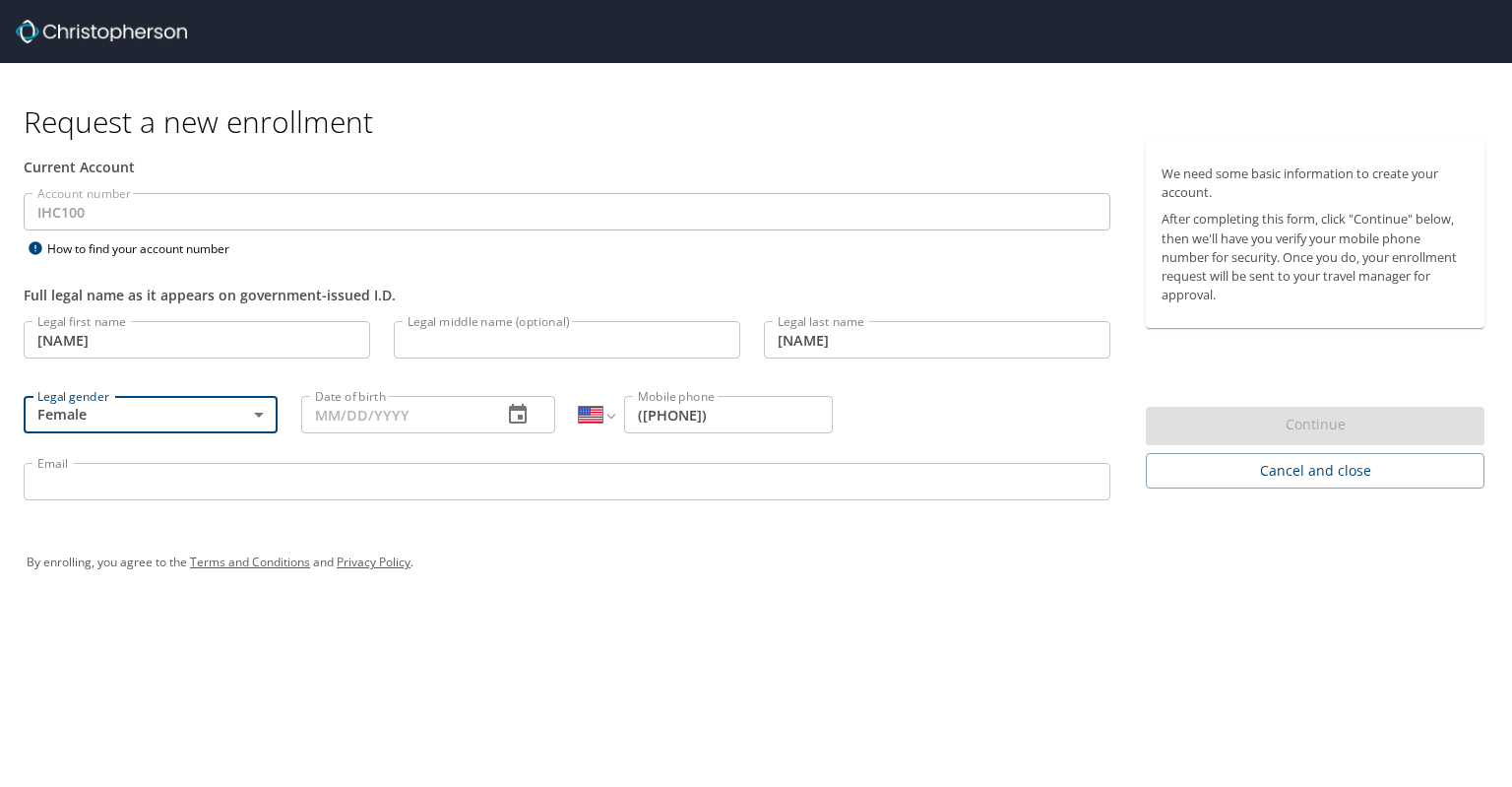 click on "Date of birth" at bounding box center (394, 415) 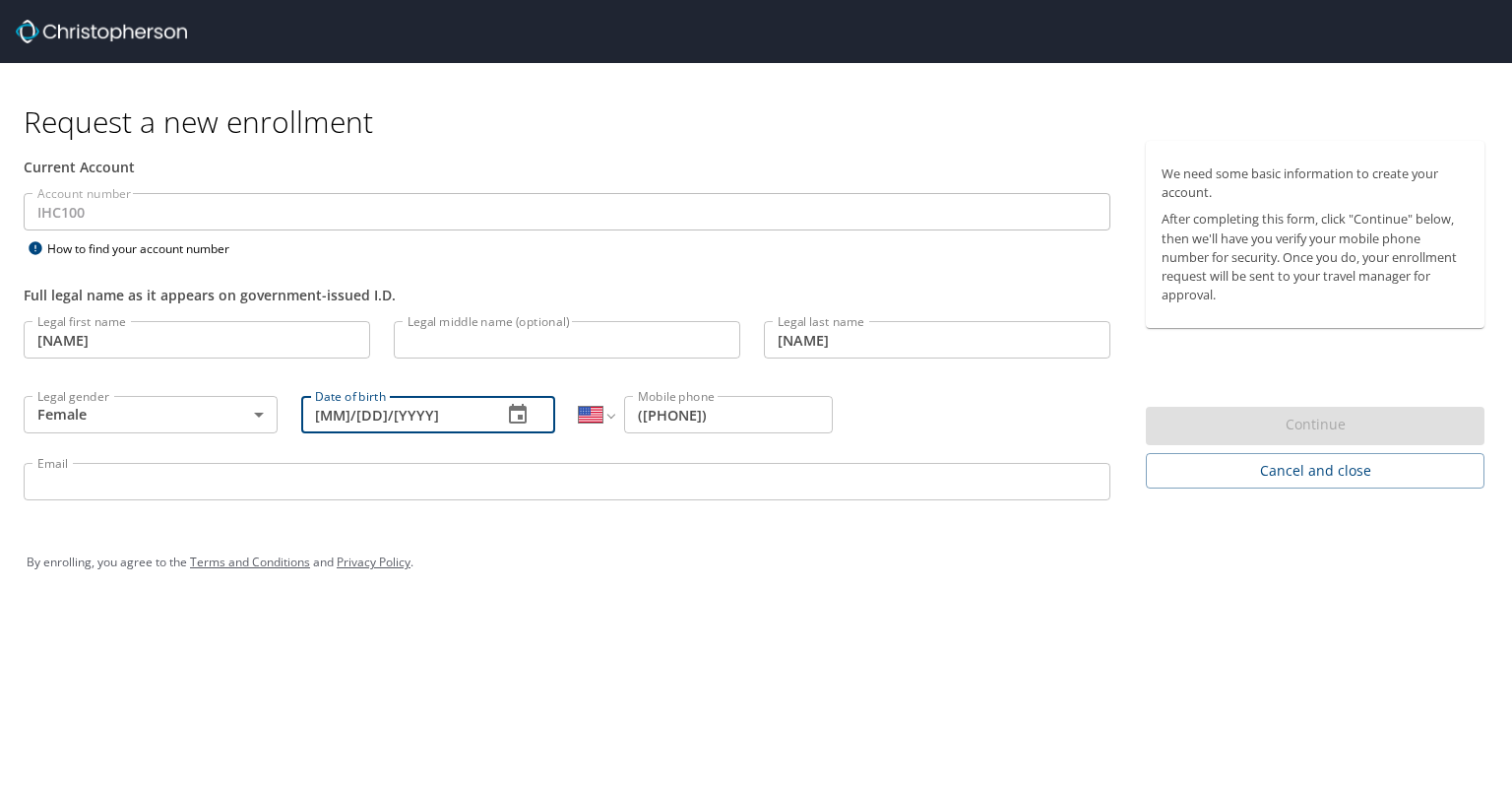 type on "[MM]/[DD]/[YYYY]" 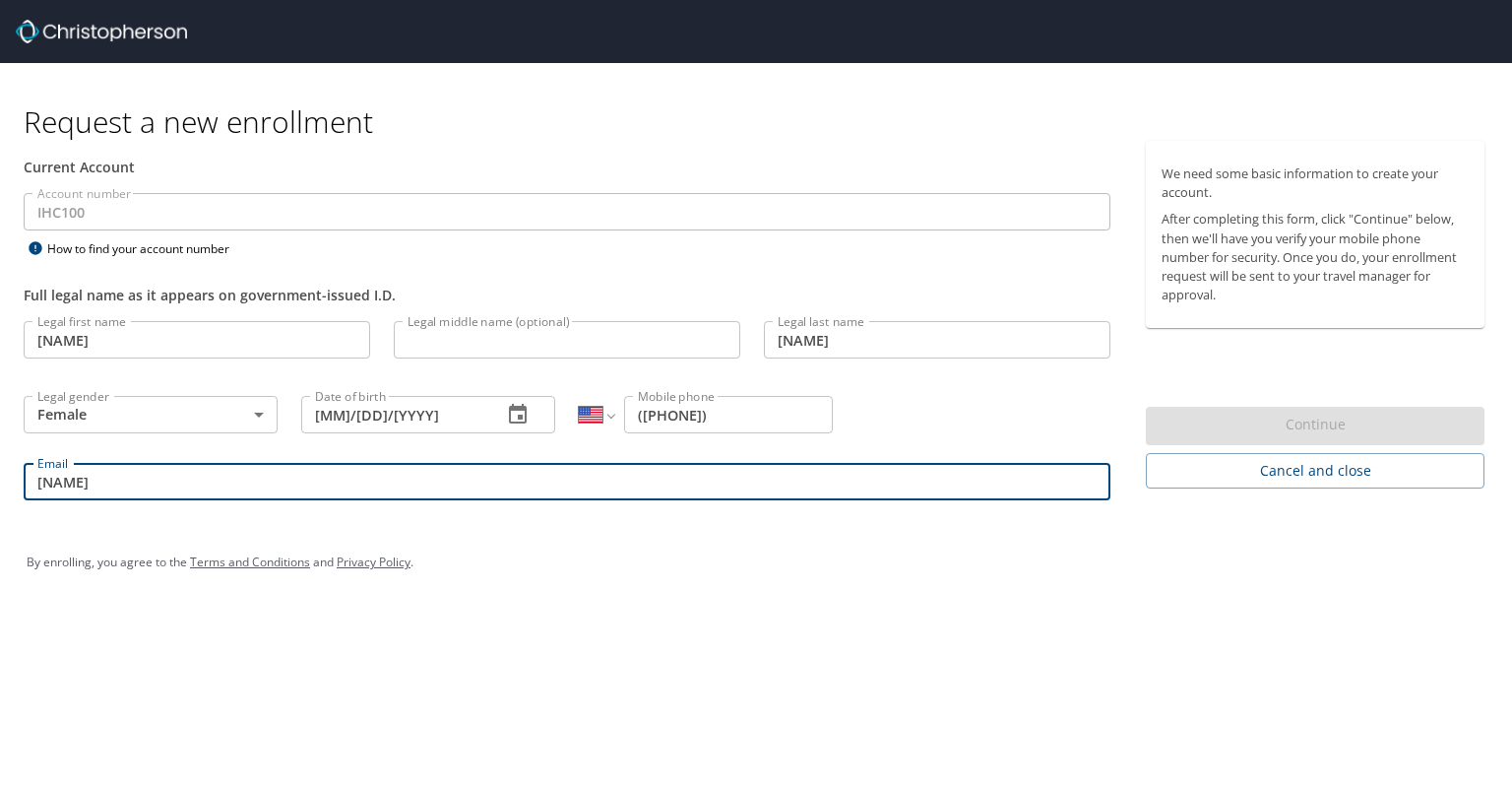 type on "[FIRST].[LAST]@[DOMAIN].org" 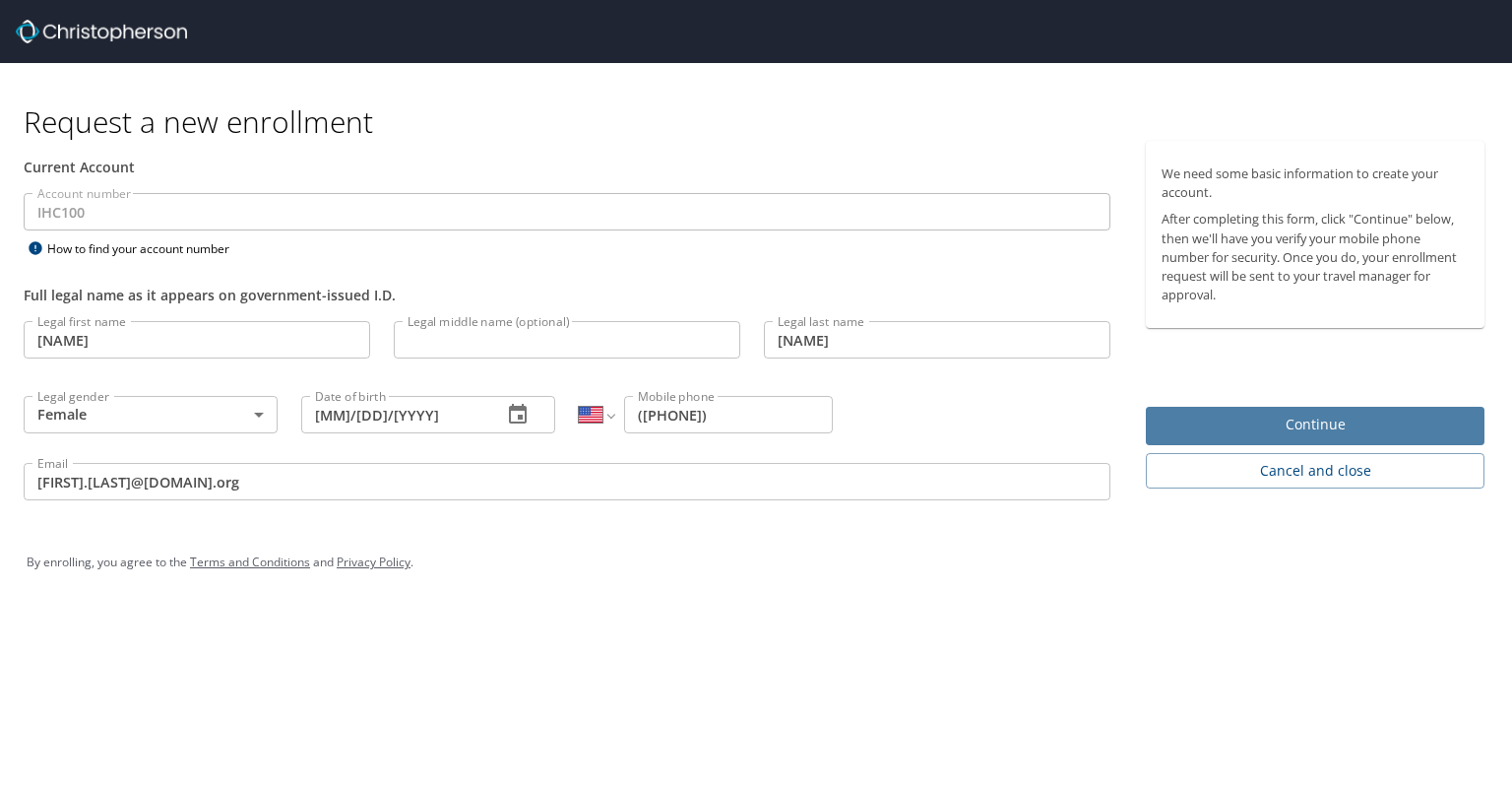 click on "Continue" at bounding box center [1315, 425] 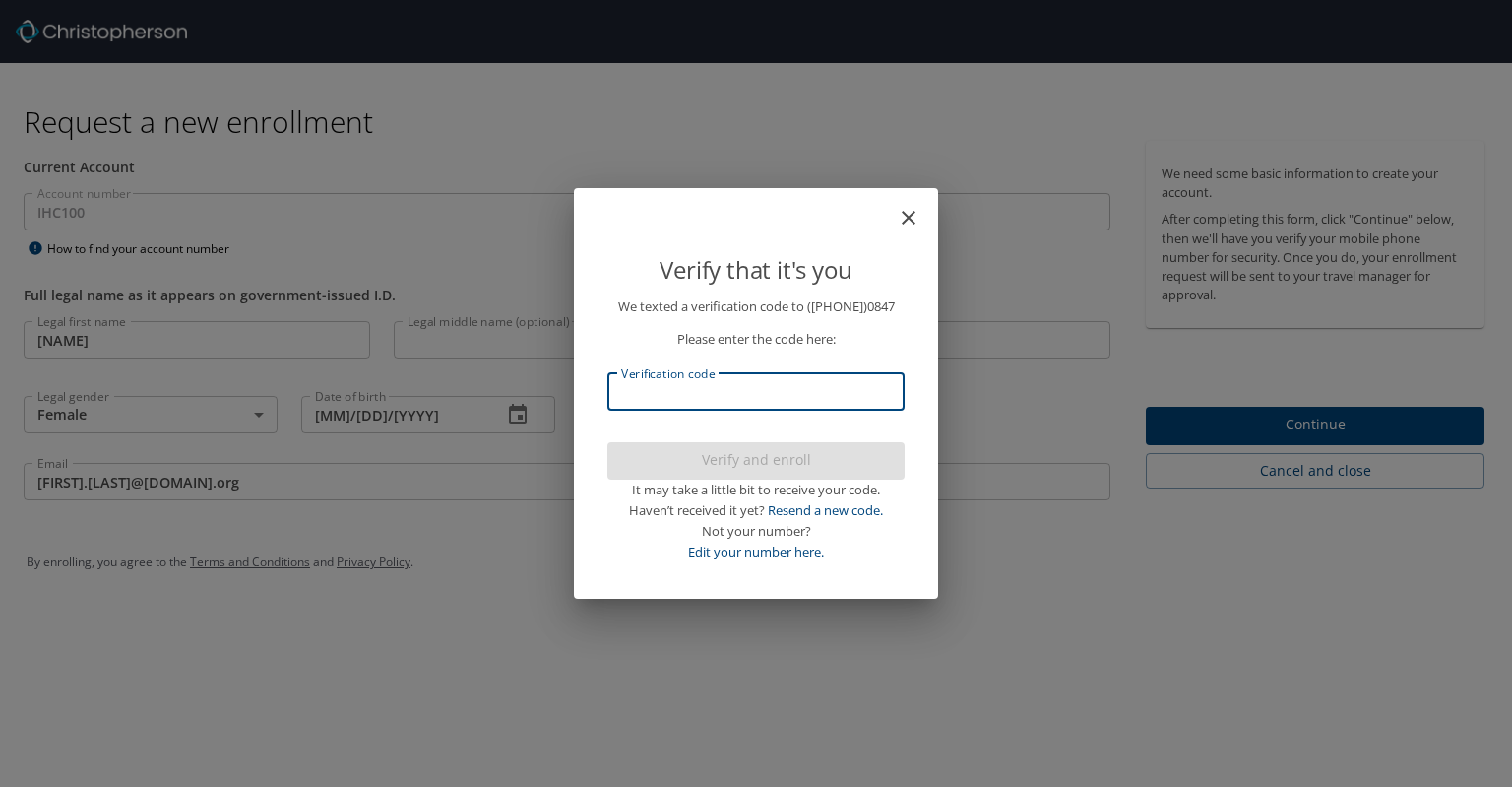 click on "Verification code" at bounding box center (756, 392) 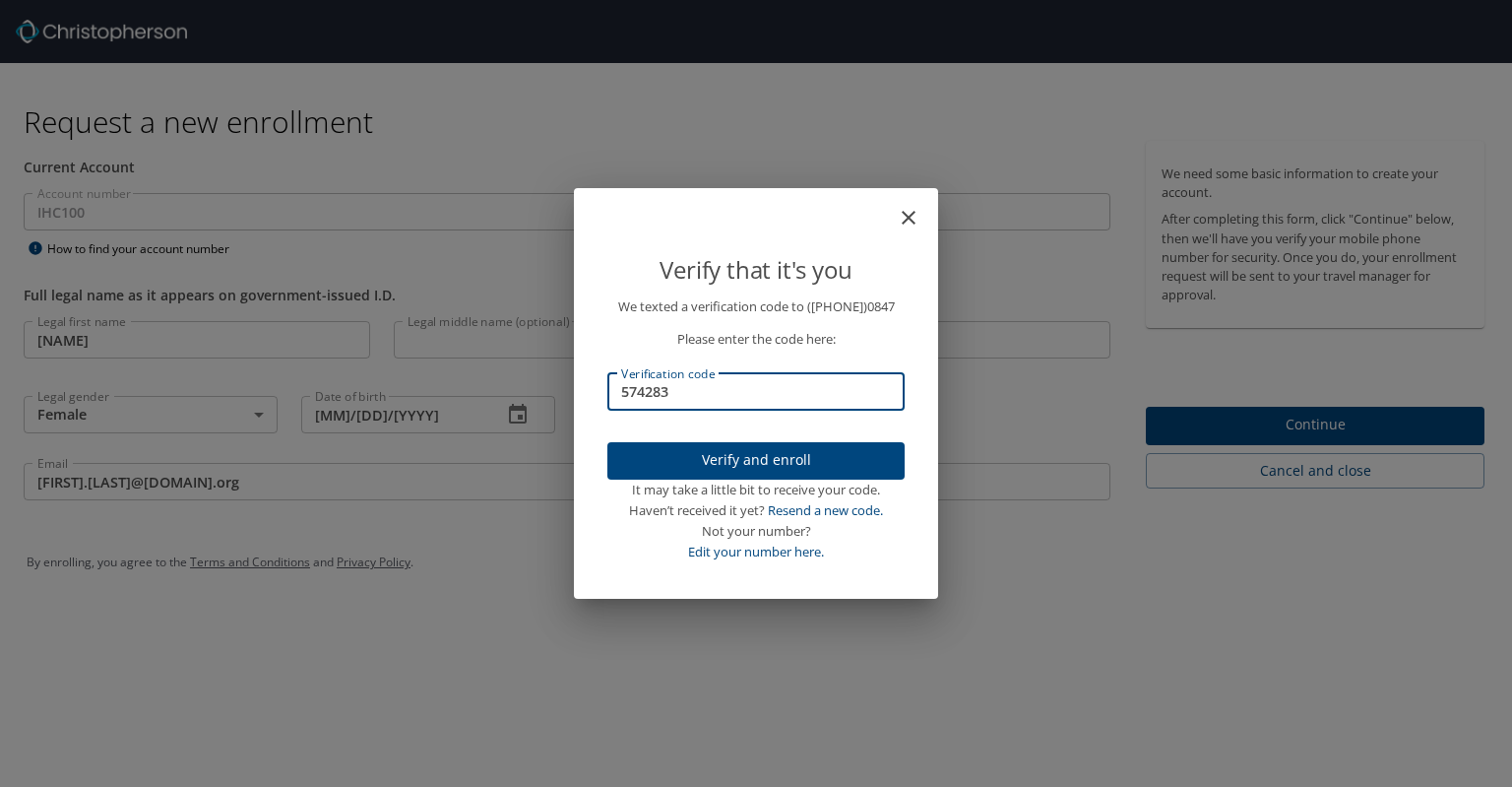 type on "574283" 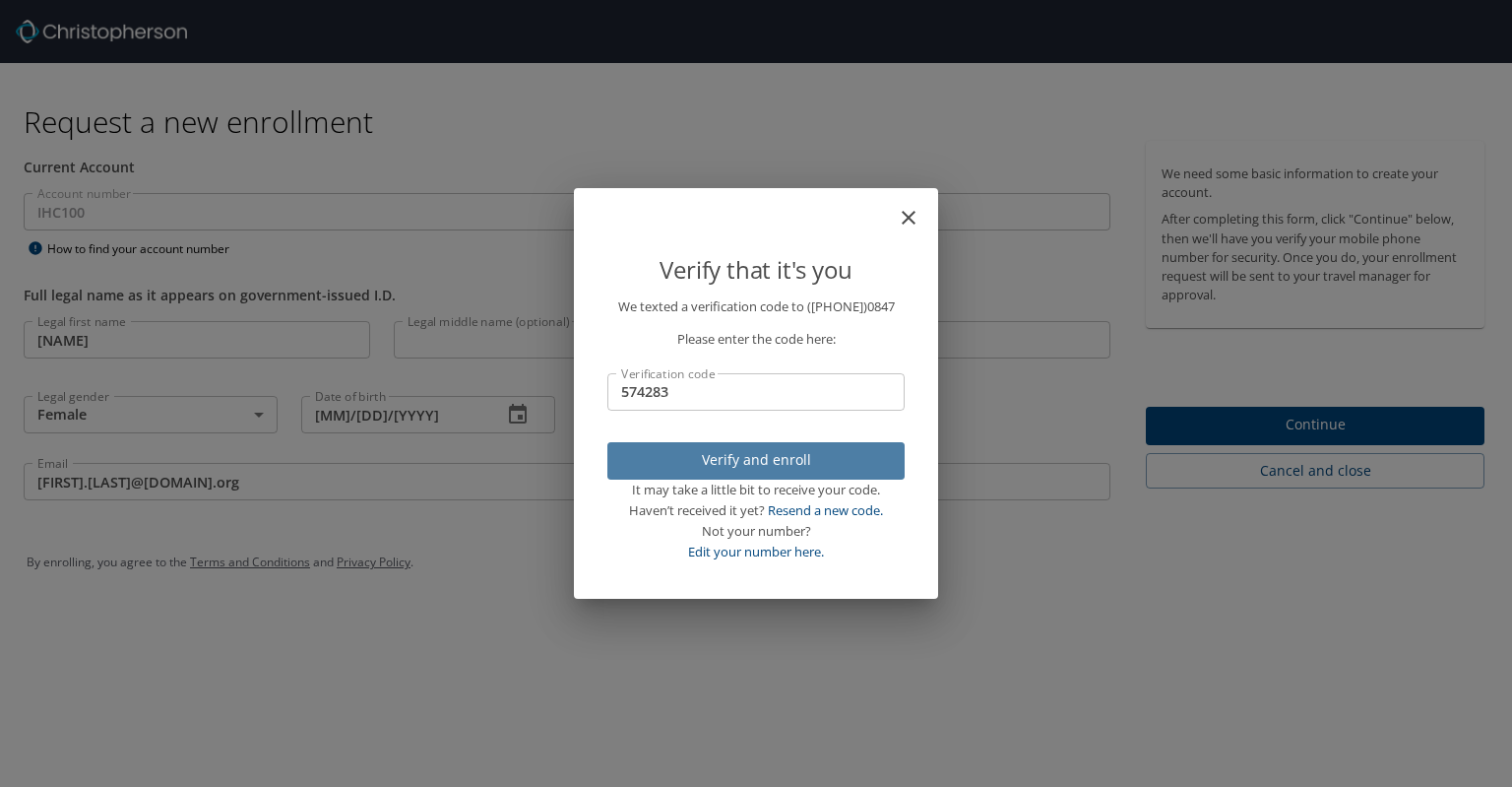 click on "Verify and enroll" at bounding box center [756, 460] 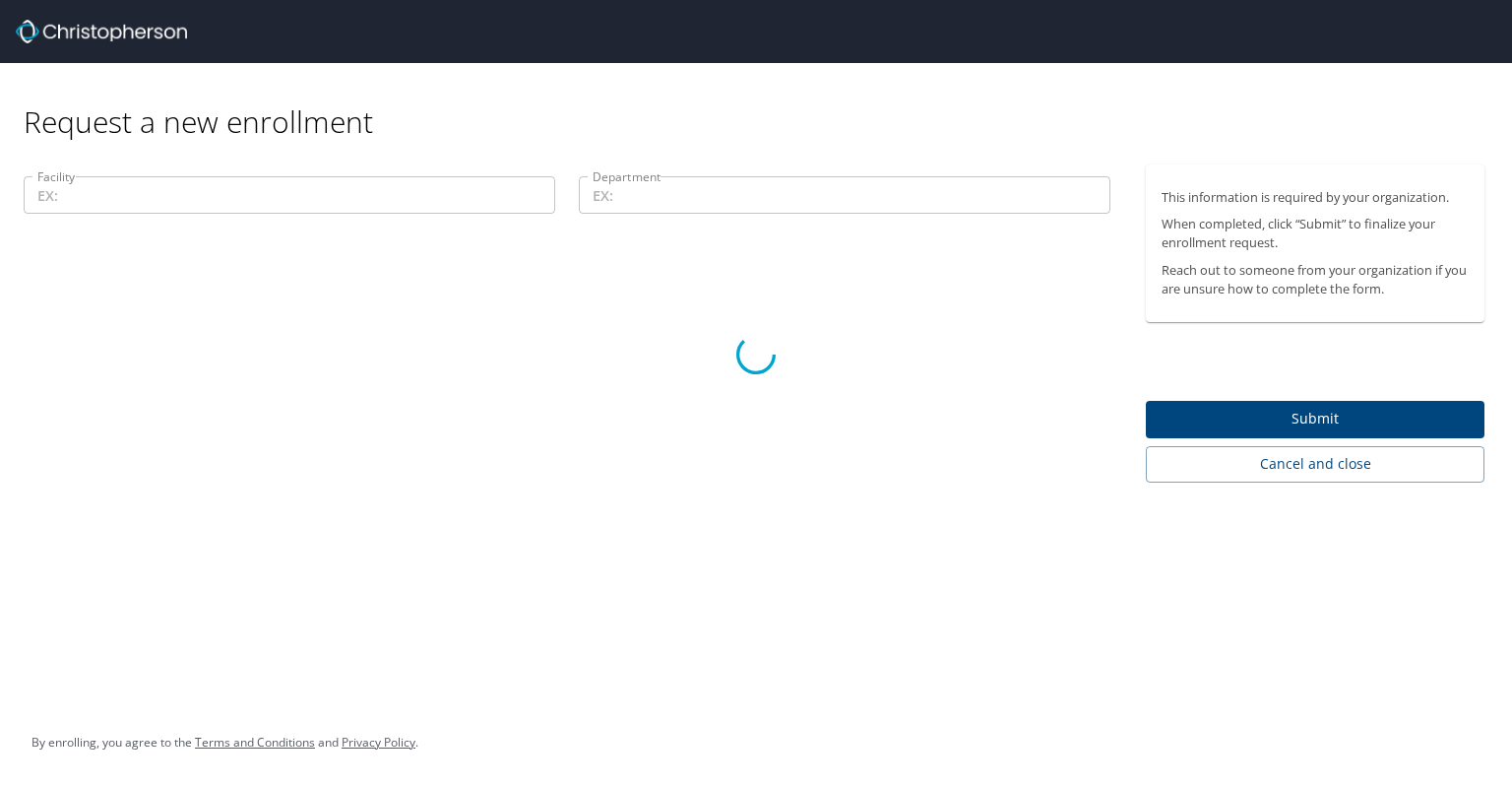 click at bounding box center [756, 354] 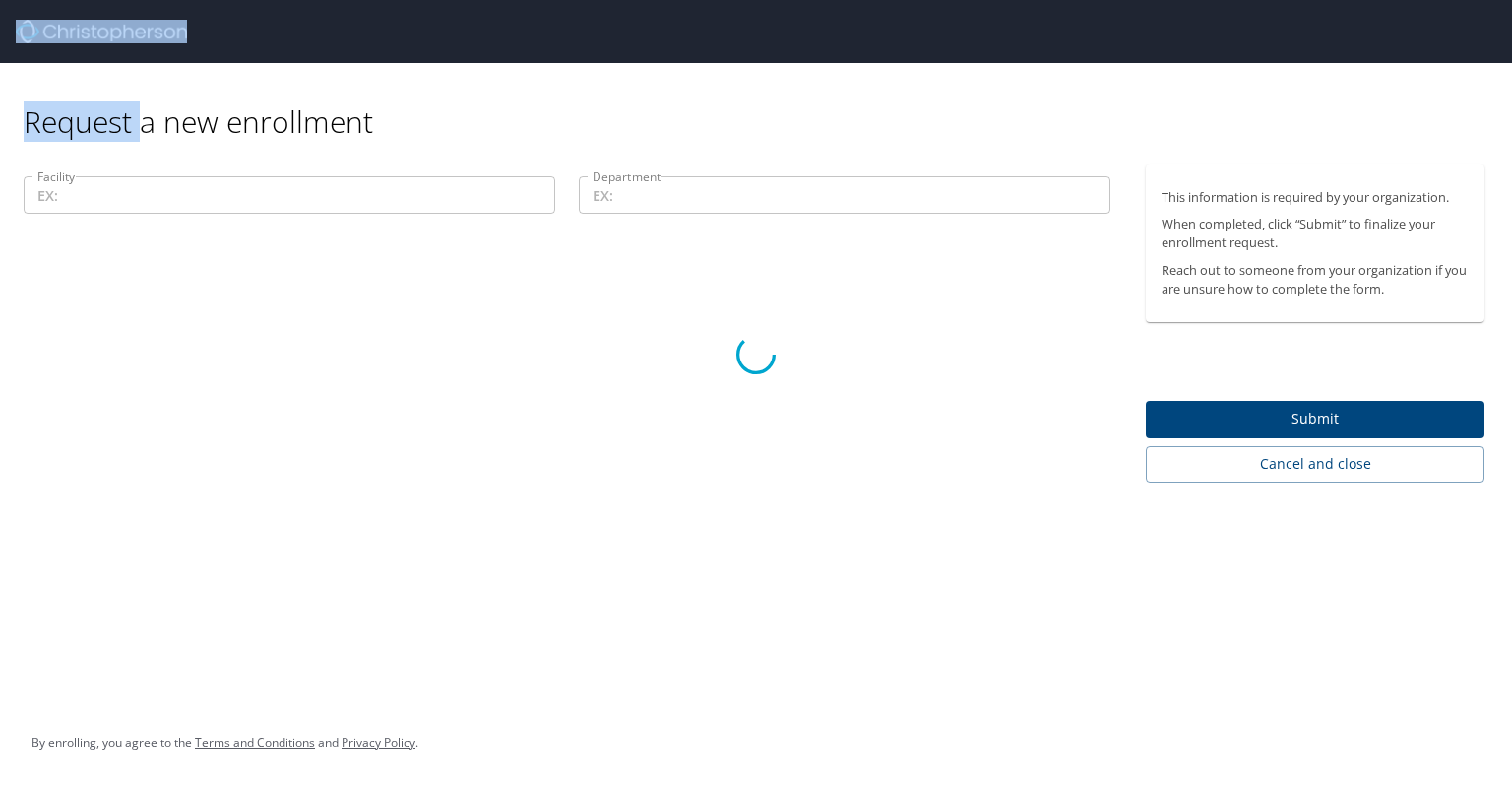 click at bounding box center (756, 354) 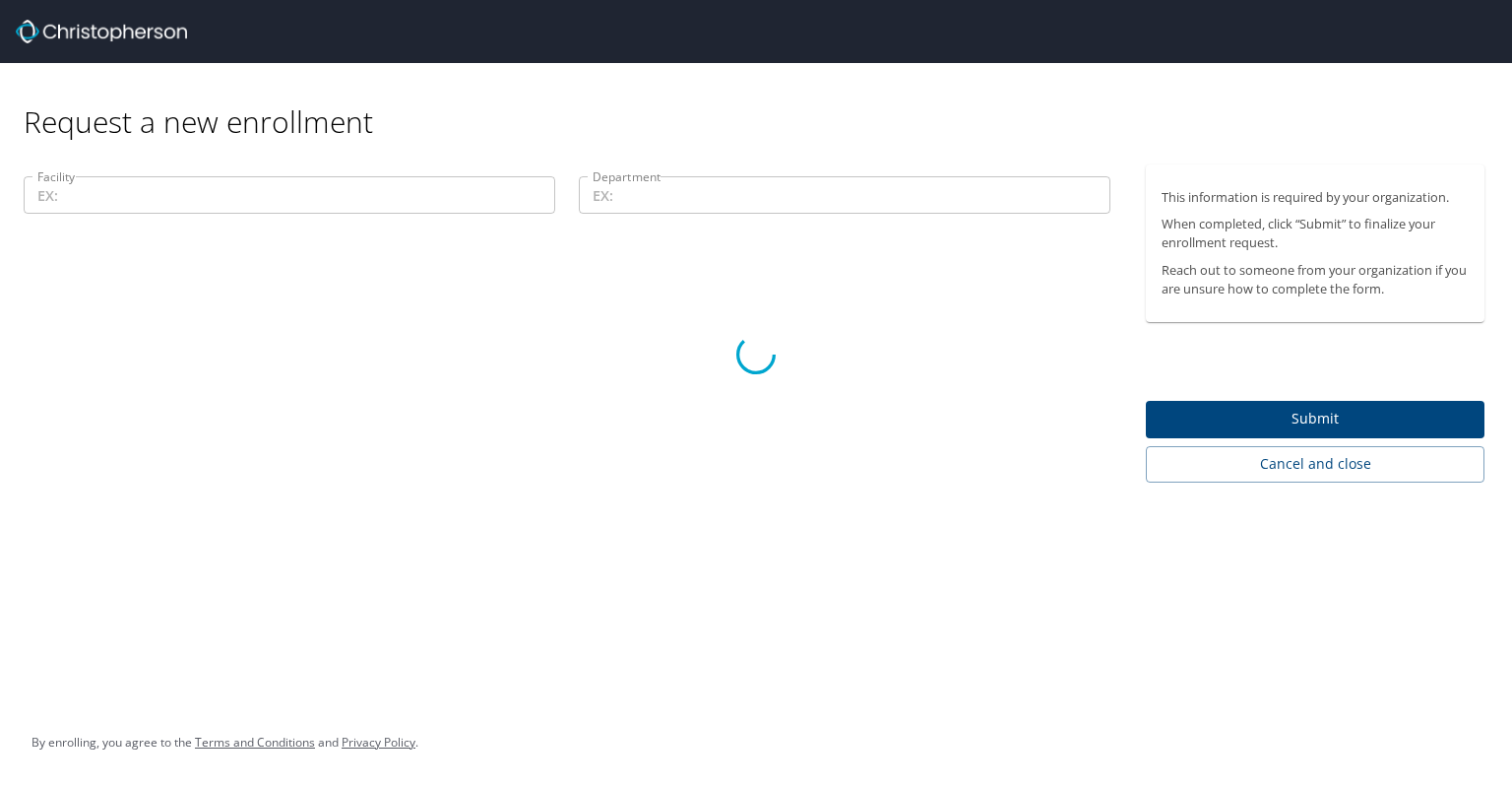 click at bounding box center (756, 354) 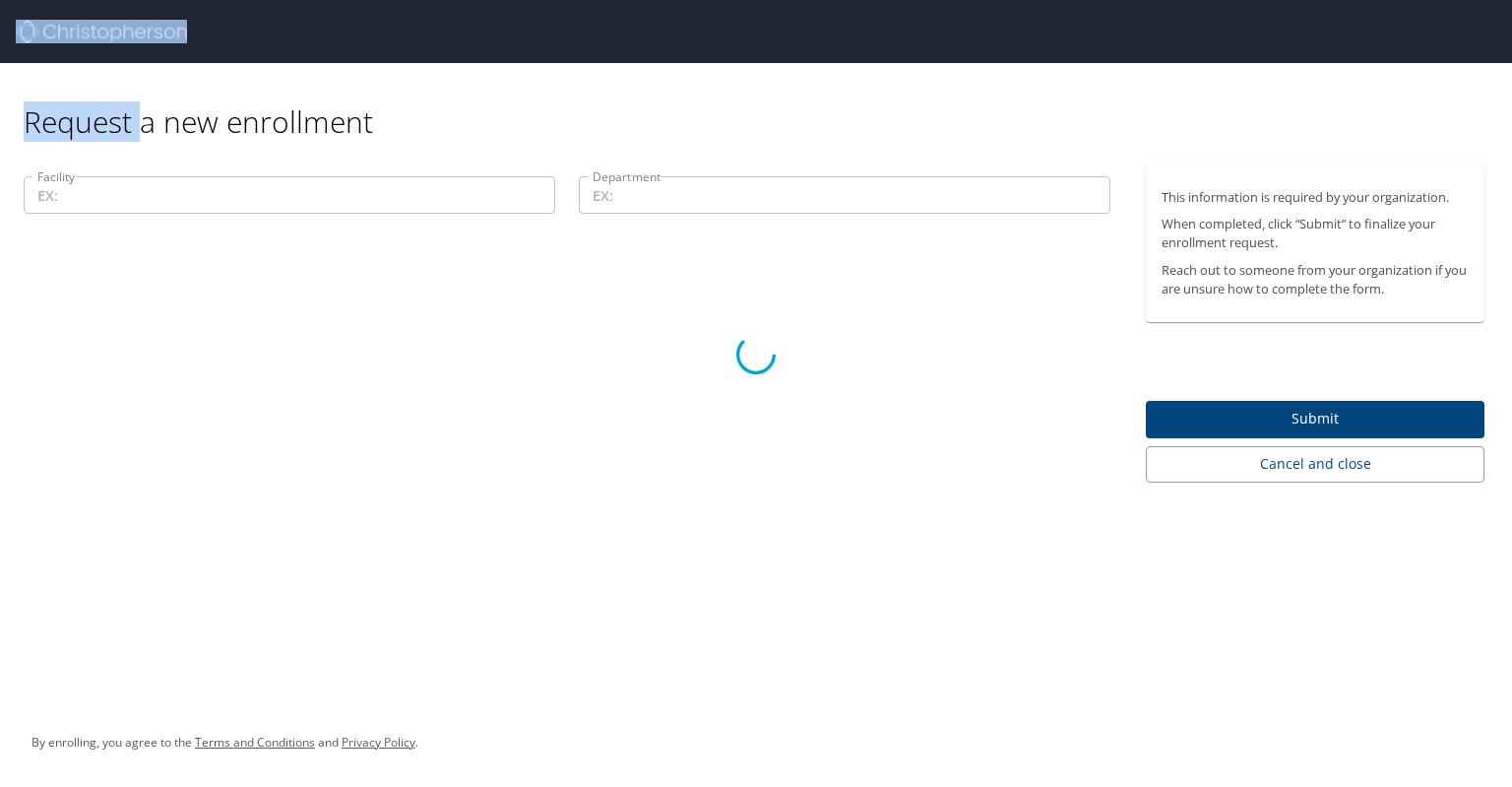 click at bounding box center (756, 354) 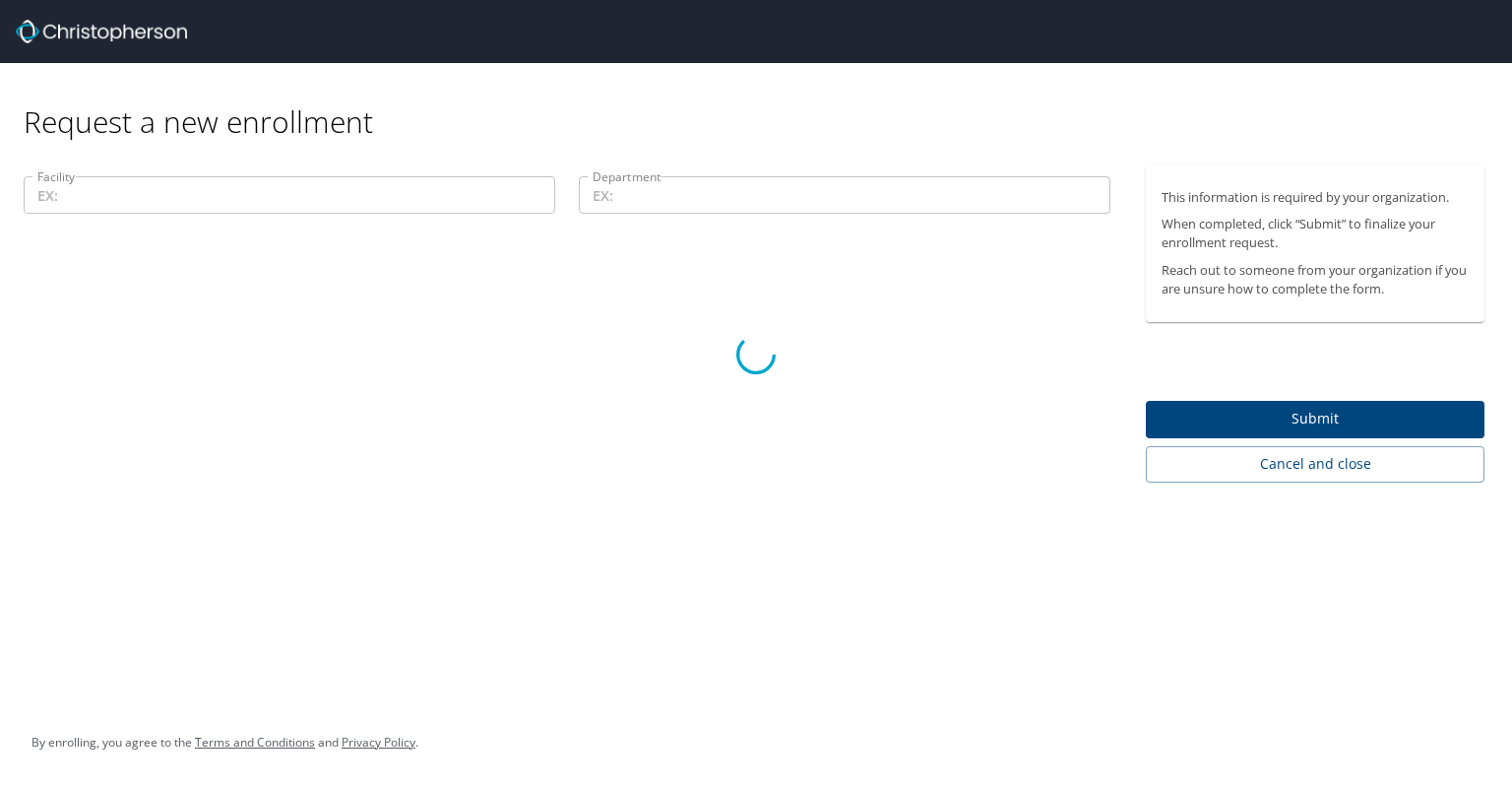 click at bounding box center (756, 354) 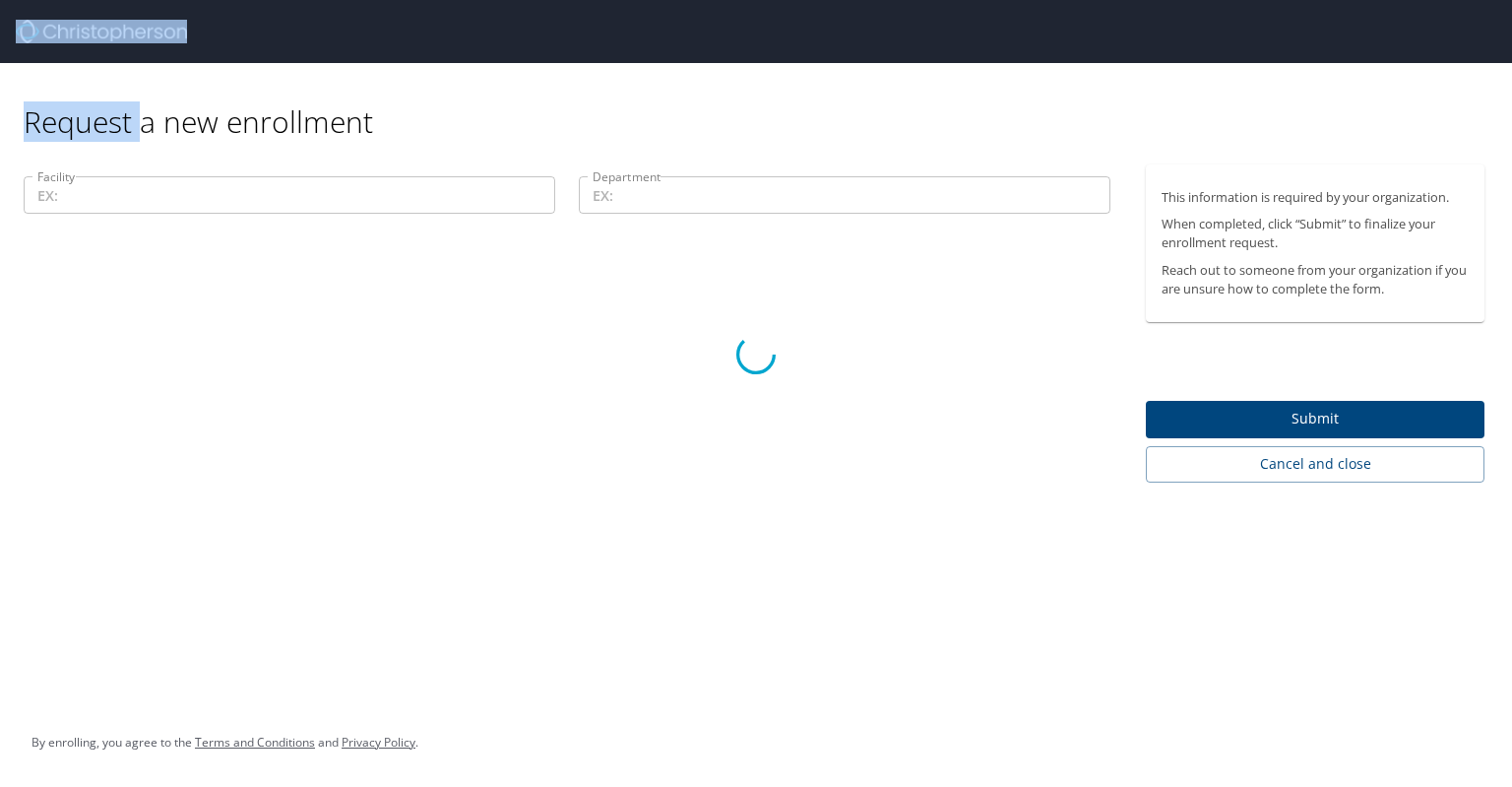 click at bounding box center (756, 354) 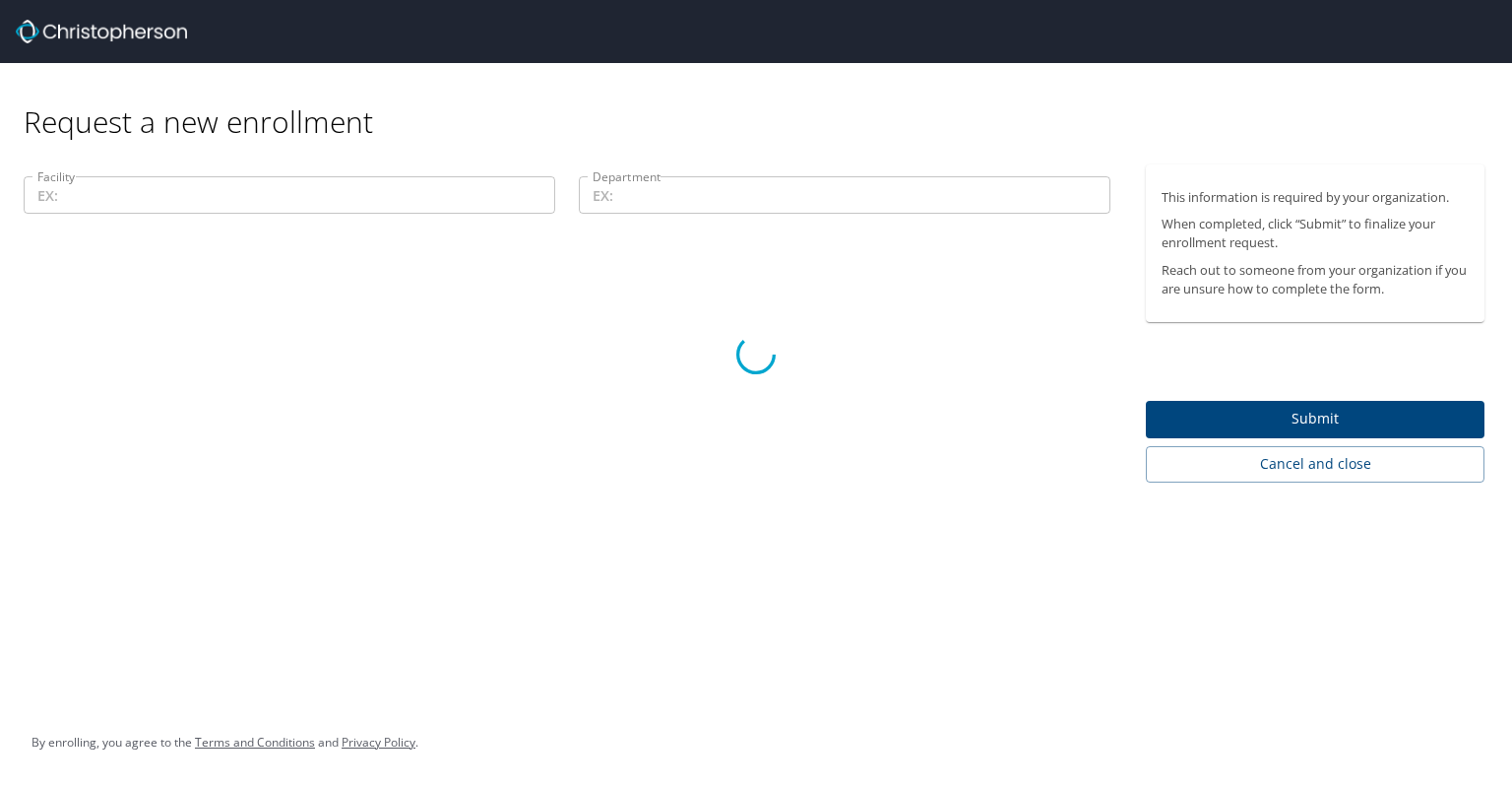 click at bounding box center (756, 354) 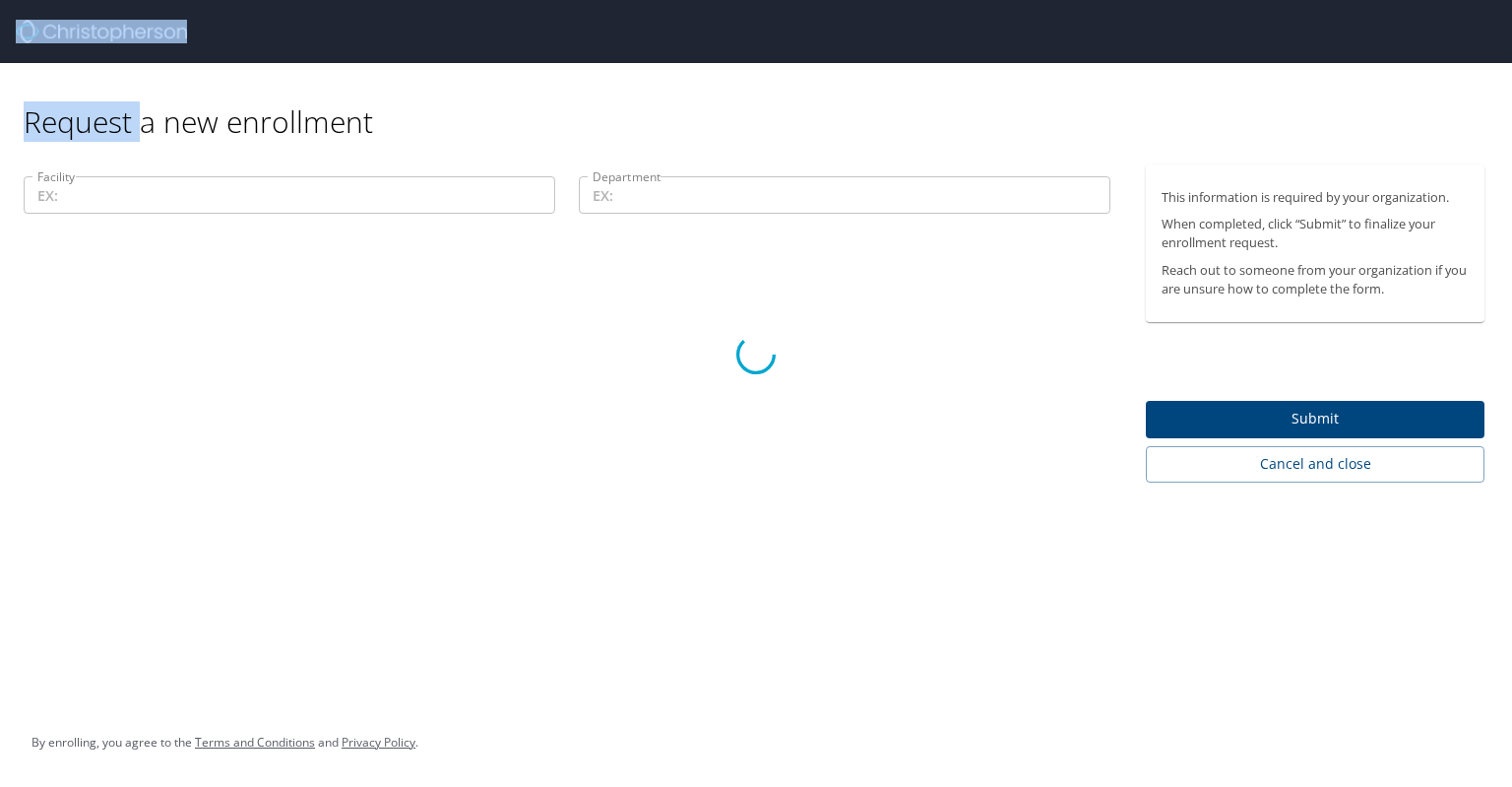 click at bounding box center (756, 354) 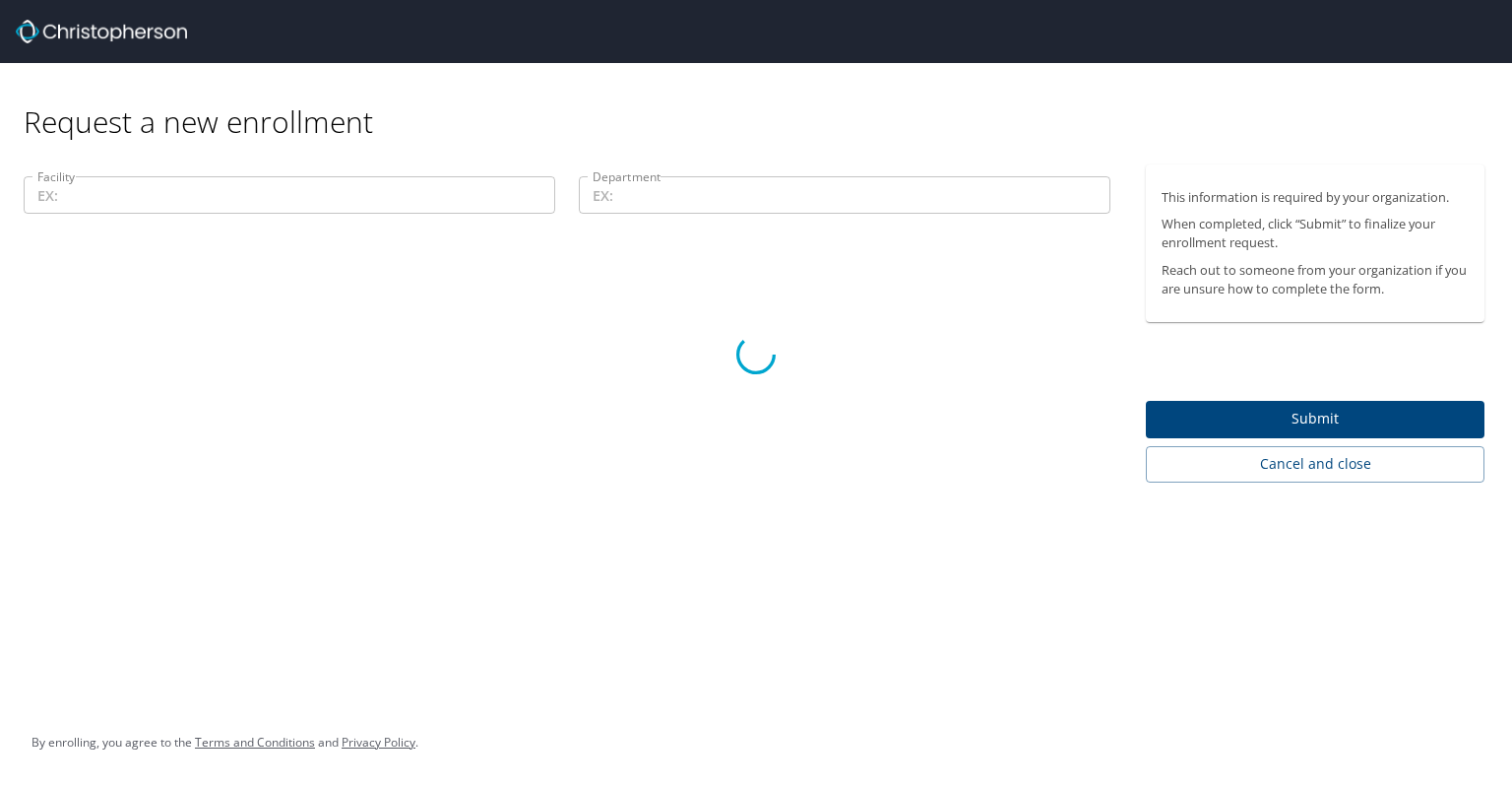 click at bounding box center [756, 354] 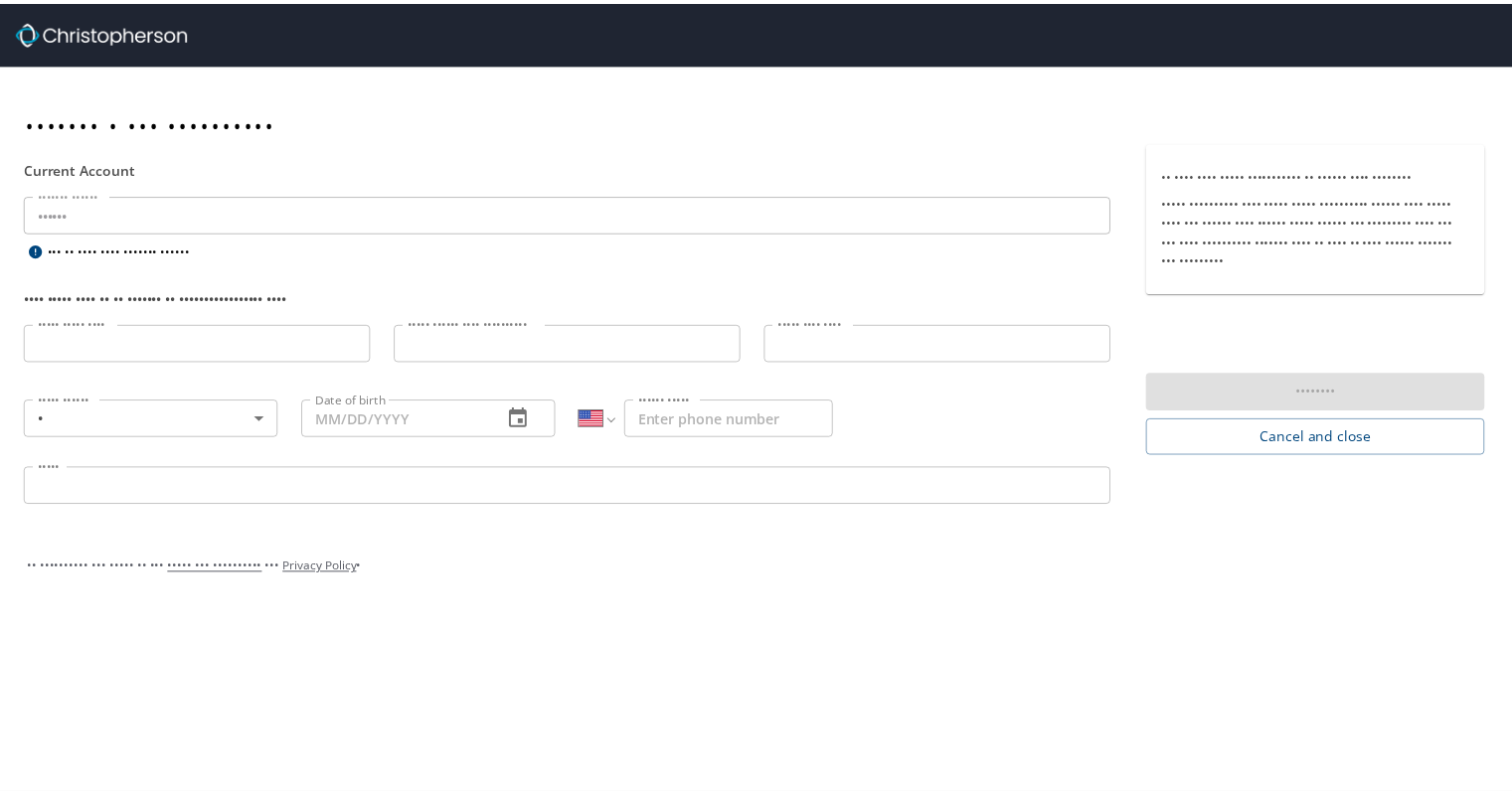 scroll, scrollTop: 0, scrollLeft: 0, axis: both 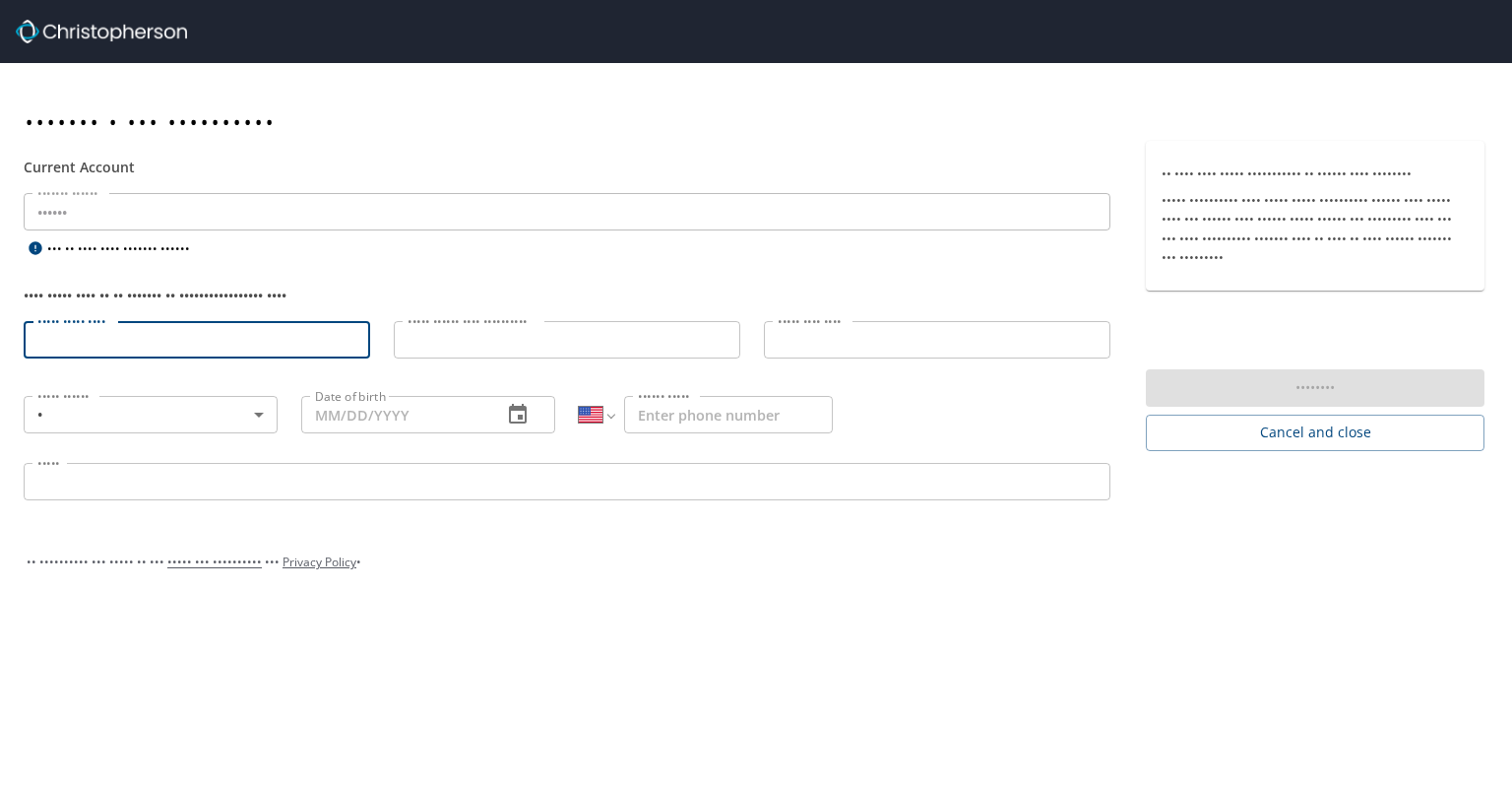 click on "••••• ••••• ••••" at bounding box center [197, 340] 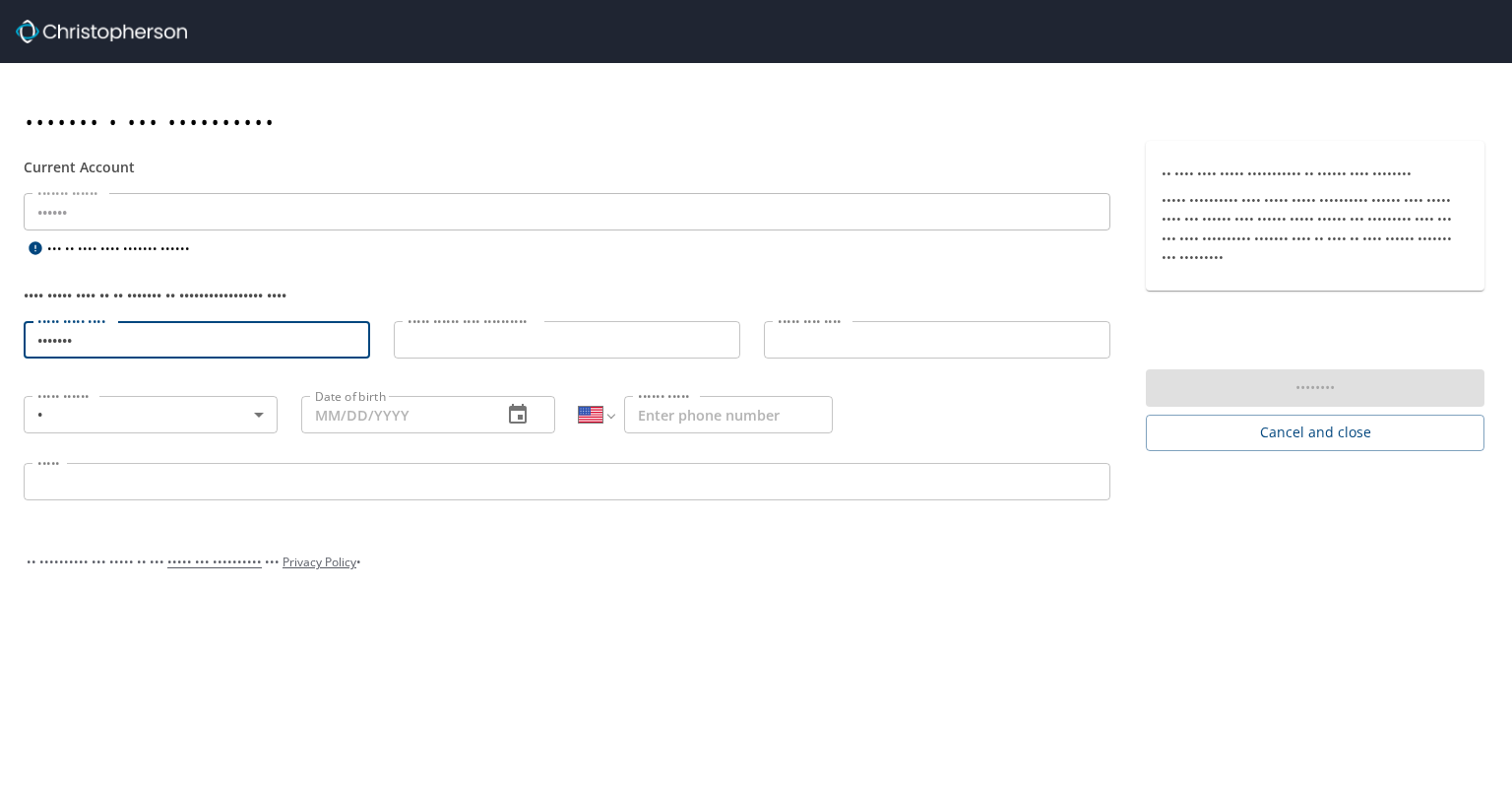 type on "••••••••" 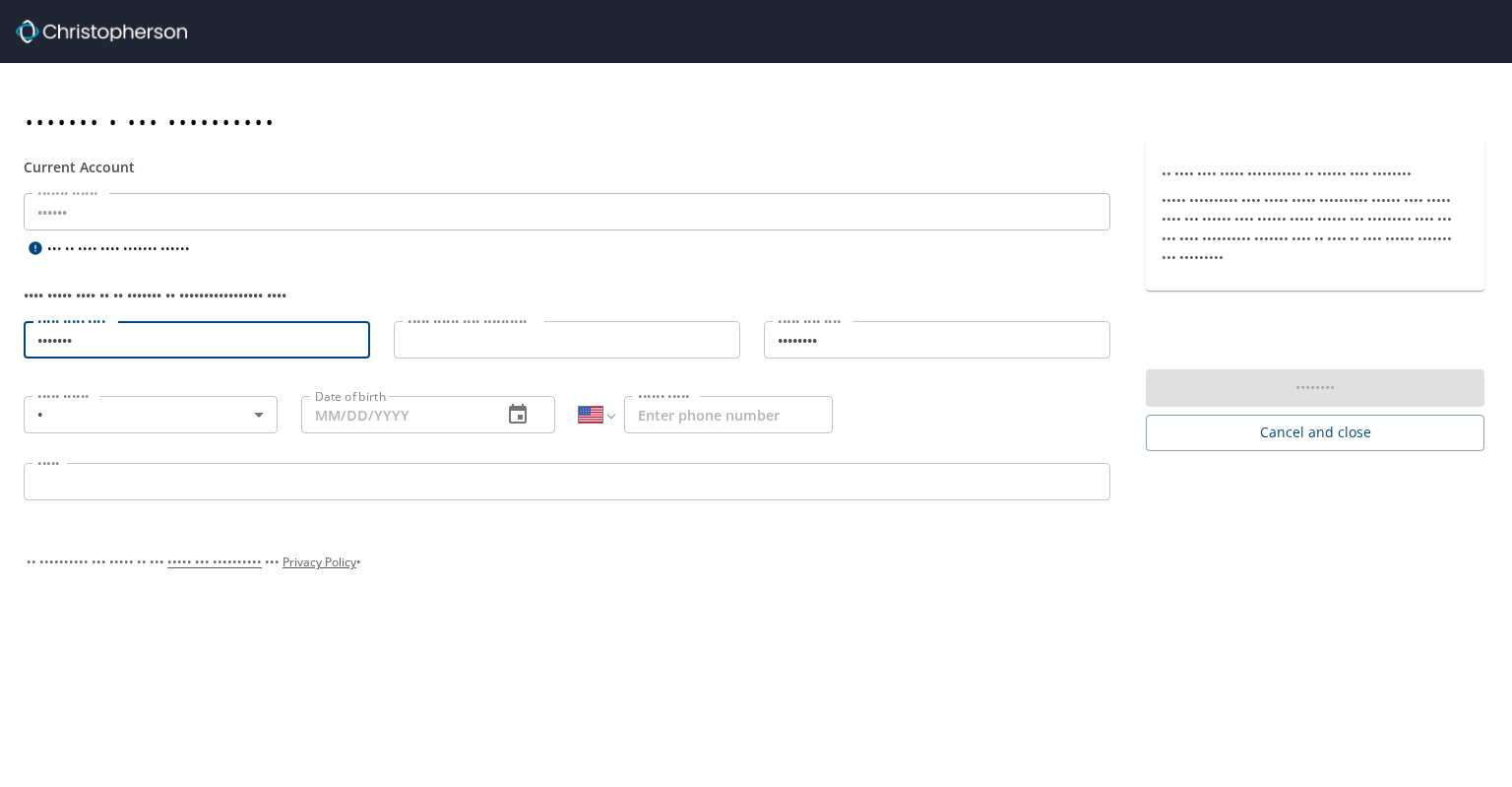 type on "••••• ••••••••" 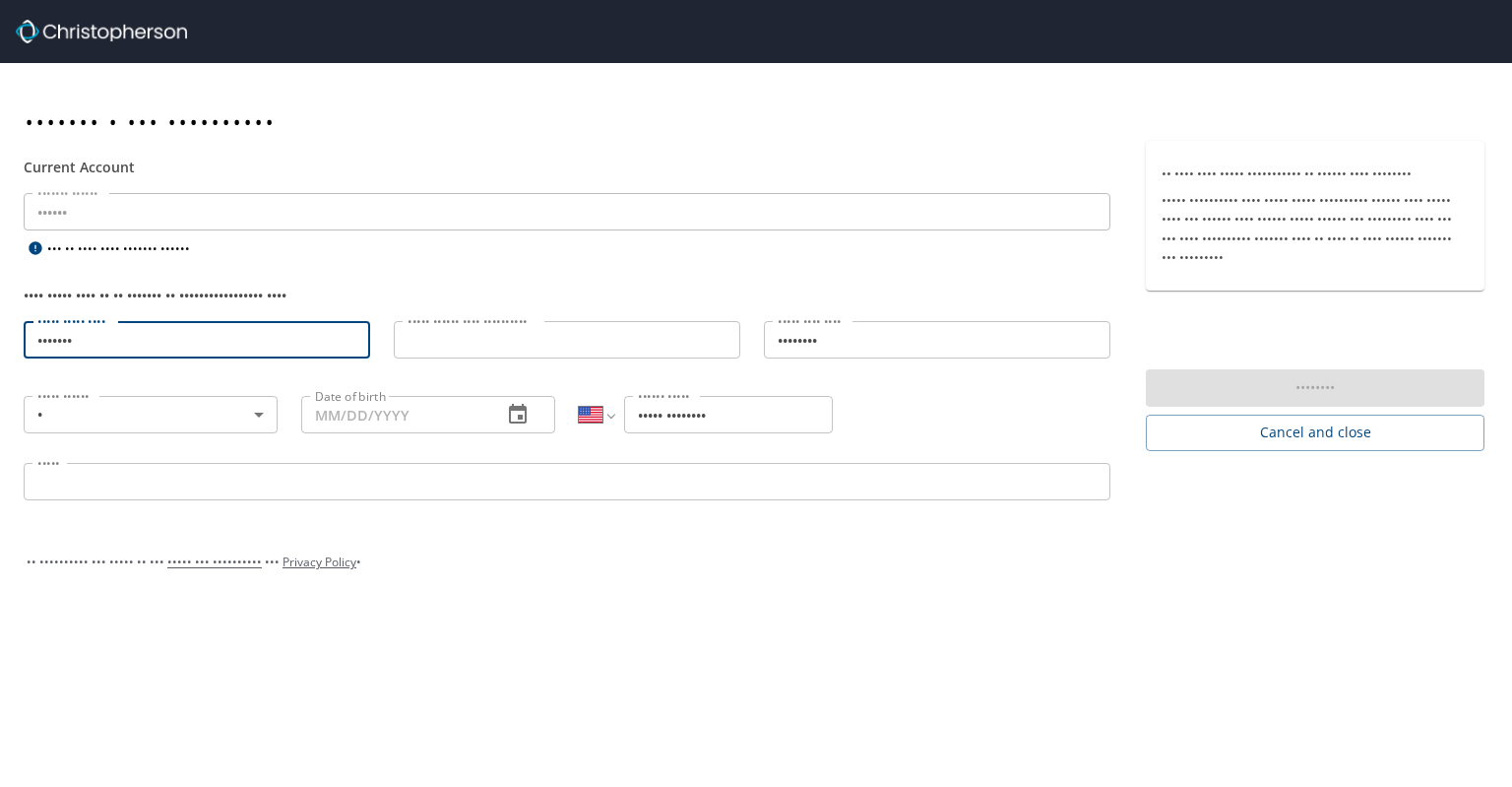 click on "••••••• • ••• •••••••••• ••••••• ••••••• ••••••• •••••• •••••• ••••••• ••••••  ••• •• •••• •••• ••••••• •••••• •••• ••••• •••• •• •• ••••••• •• ••••••••••••••••• •••• ••••• ••••• •••• ••••••• ••••• ••••• •••• ••••• •••••• •••• •••••••••• ••••• •••••• •••• •••••••••• ••••• •••• •••• •••••••• ••••• •••• •••• ••••• •••••• • ••••• •••••• •••• •• ••••• •••• •• ••••• ••••••••••••• ••••••••••• ••••• ••••••• ••••••• ••••••• •••••••• ••••• ••••••• •••••• •••••••• ••••••• ••• ••••••• ••••••••• ••••••• ••••• ••••••••• •••••• ••••••••• ••••••• •••••••••• ••••••• ••••••• •••••••••• •••••••• ••••••• ••••••• •••••• ••••• ••••••• •••••• ••••••• •••••••• •••• ••••••••• ••• •••• •••••• ••• ••••••••••• •••••••• •••••• ••••••• •••••• ••••• ••••••••• •••••• •••••••••• •••••••• ••••••• •••• ••••• ••••••• •••••••• •••••••• •••••• •••• ••••• •••••• ••••••• ••••••• ••••••• •••••••• •••• ••••• ••••• ••••••••• •••••• ••••• ••••••••• ••••••• •••••••• ••••••• ••••• •••••• •••••••••• •••••••• •• ••• •••• ••••••• ••••• •••• ••••••• ••••" at bounding box center (756, 393) 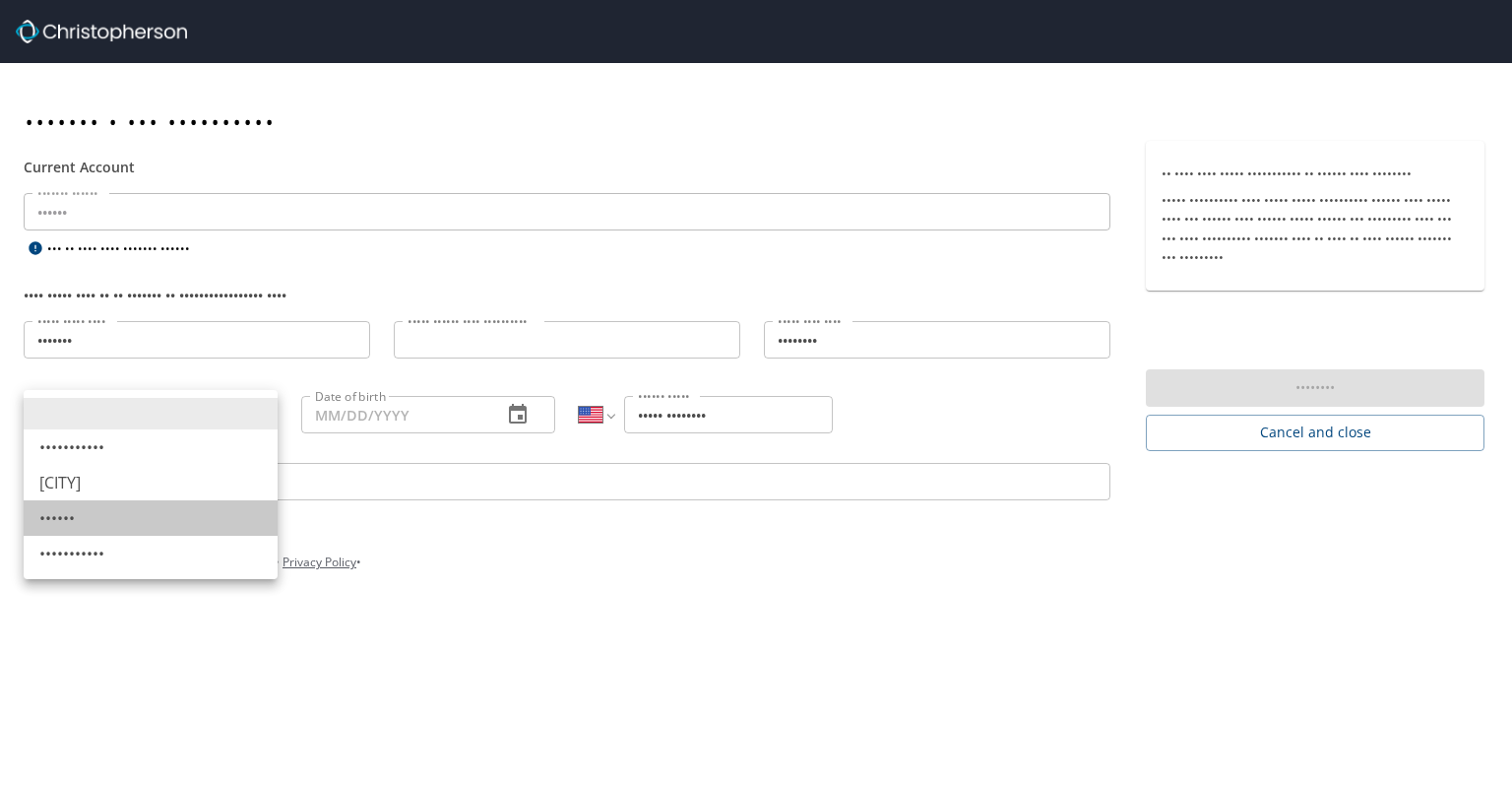 click on "••••••" at bounding box center (151, 518) 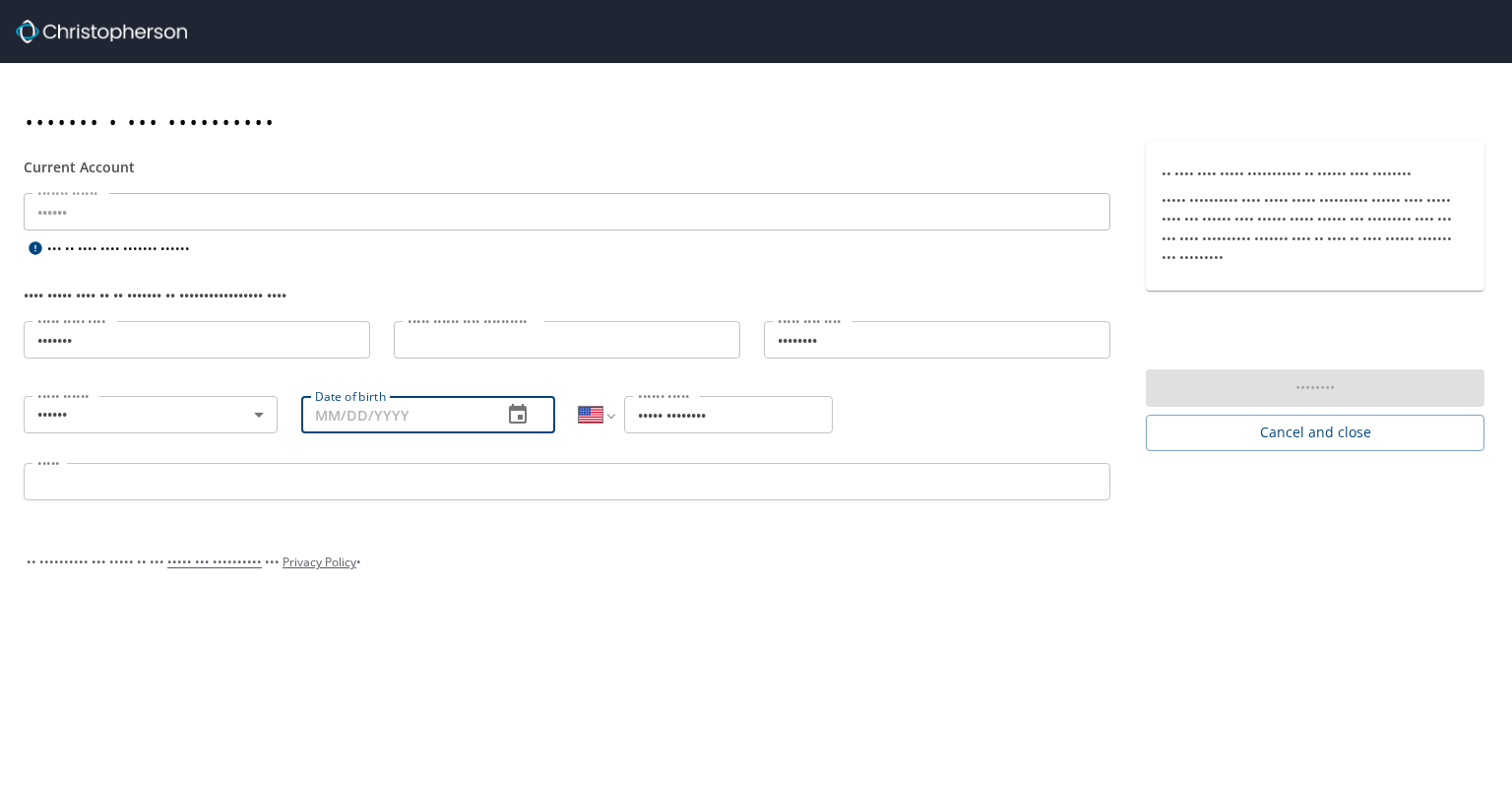 click on "Date of birth" at bounding box center (394, 415) 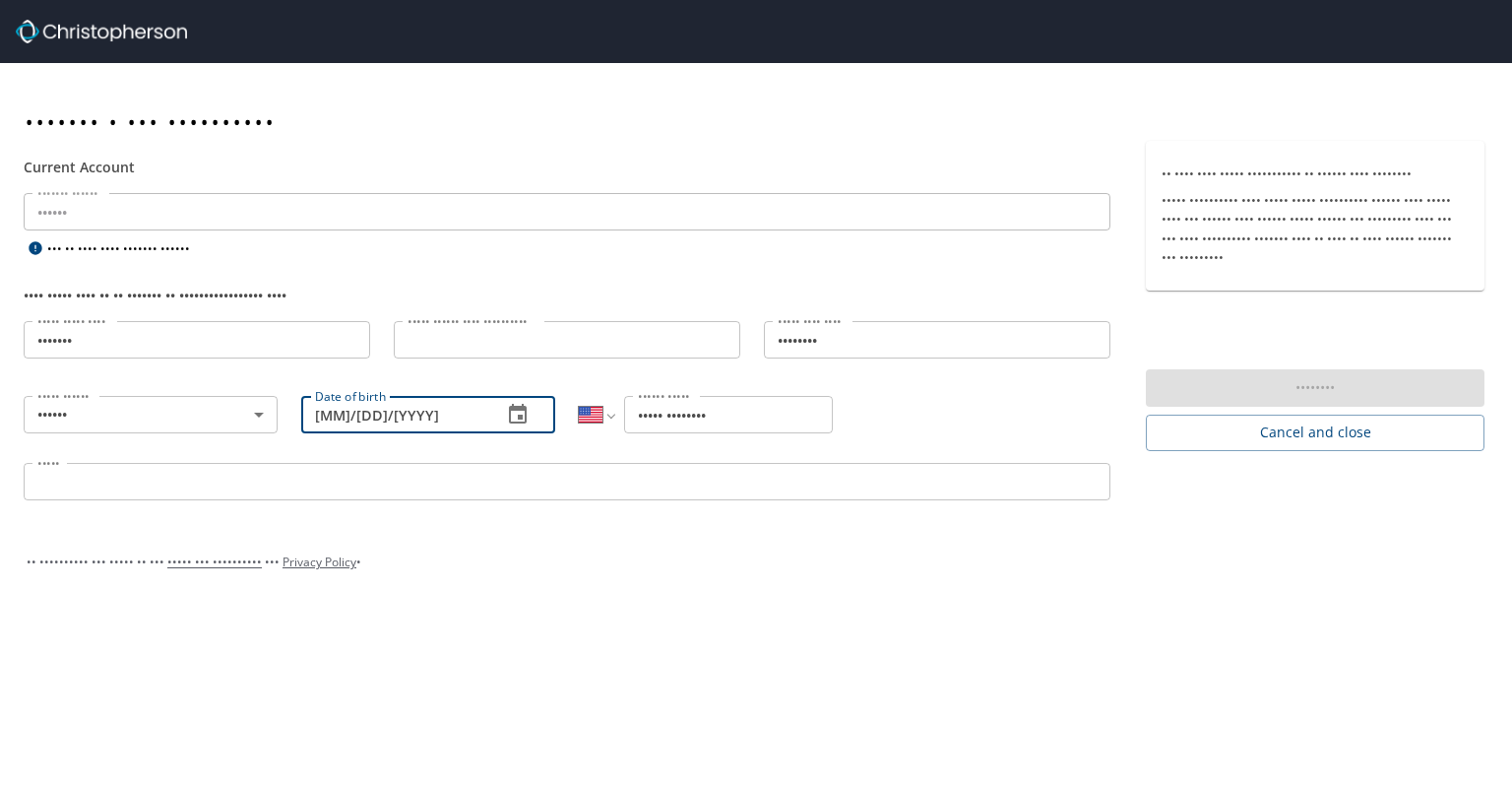 type on "[MM]/[DD]/[YYYY]" 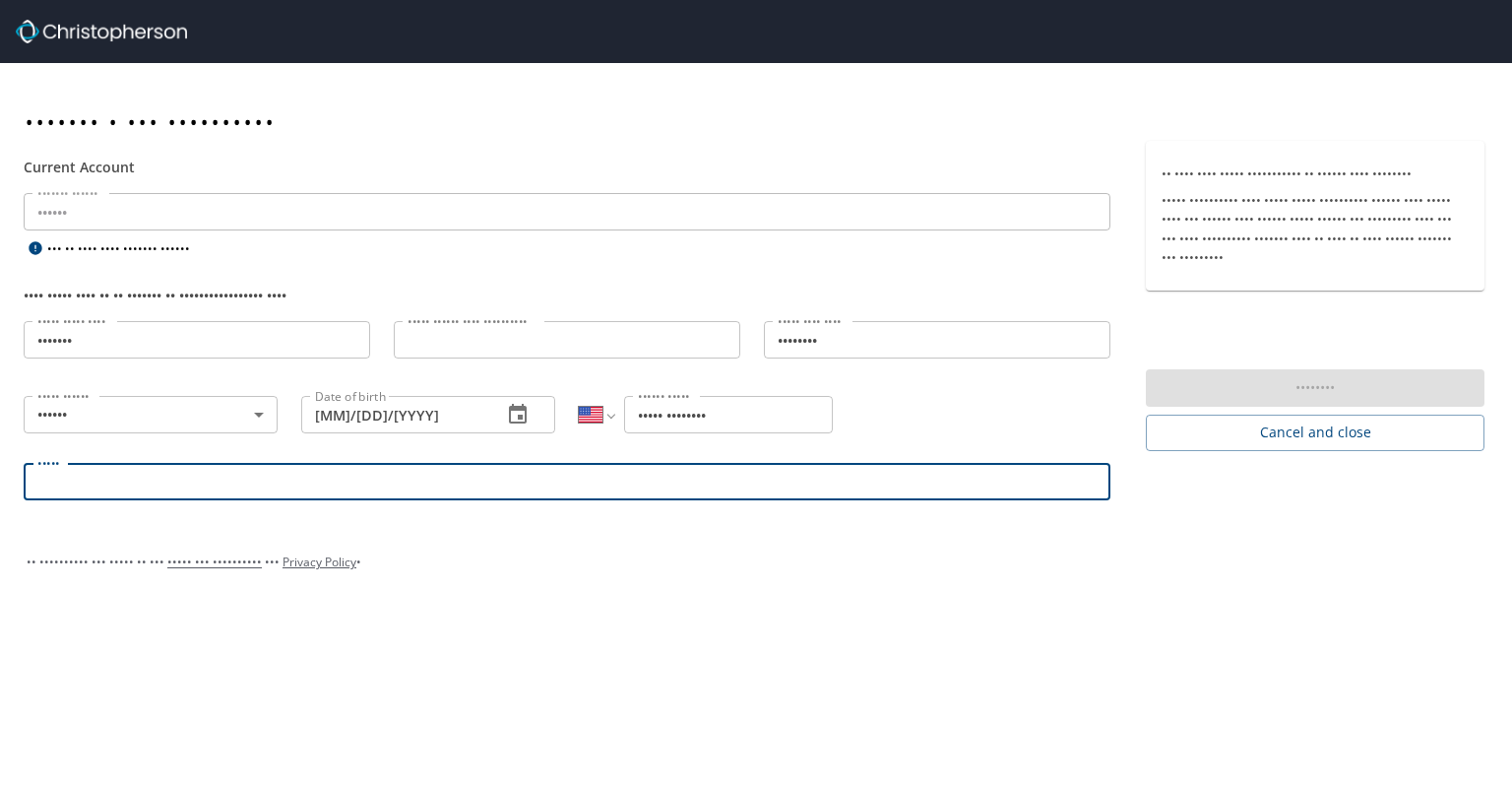 click on "•••••" at bounding box center (567, 482) 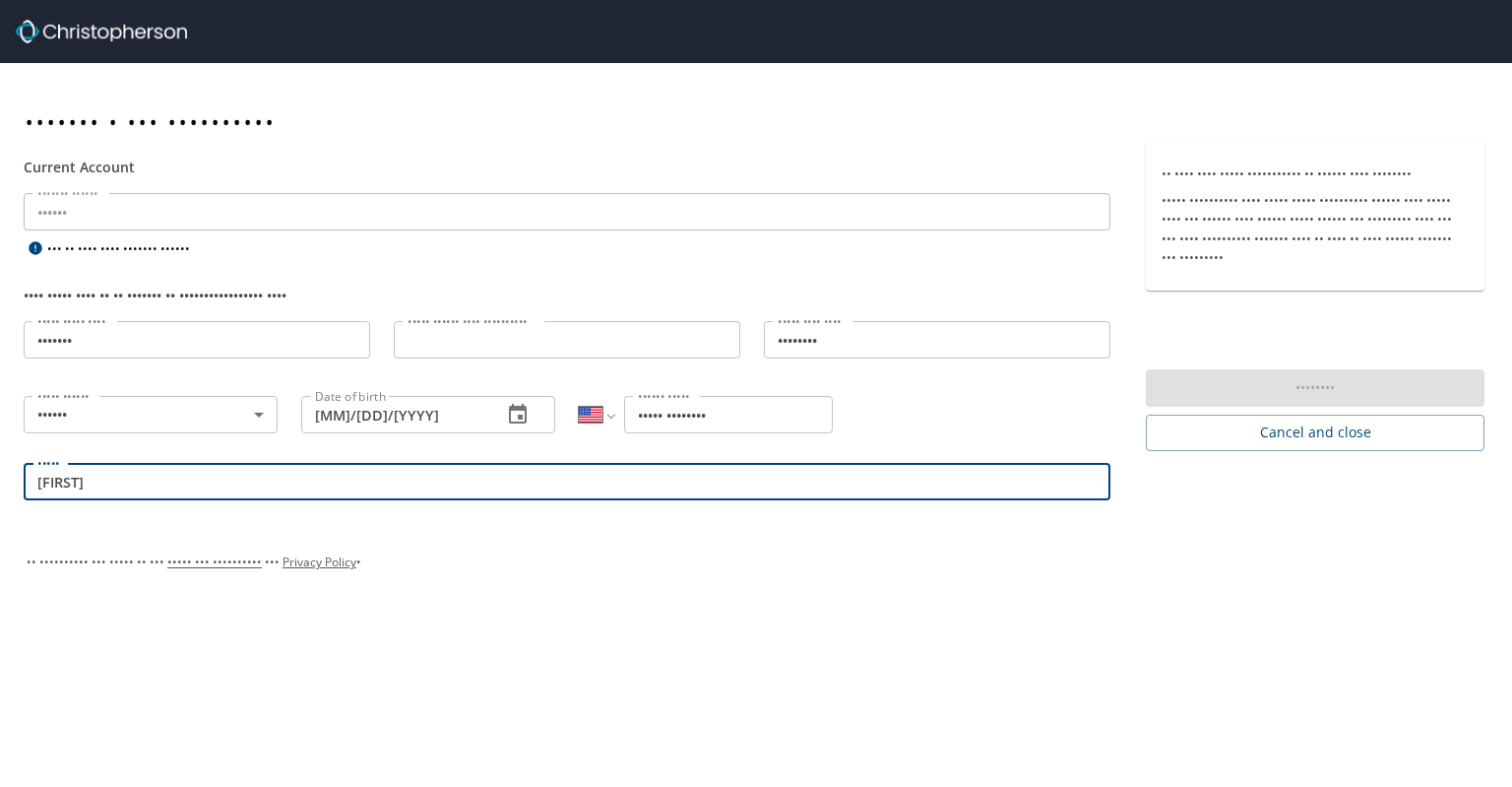 type on "••••••••••••••••••••••••••" 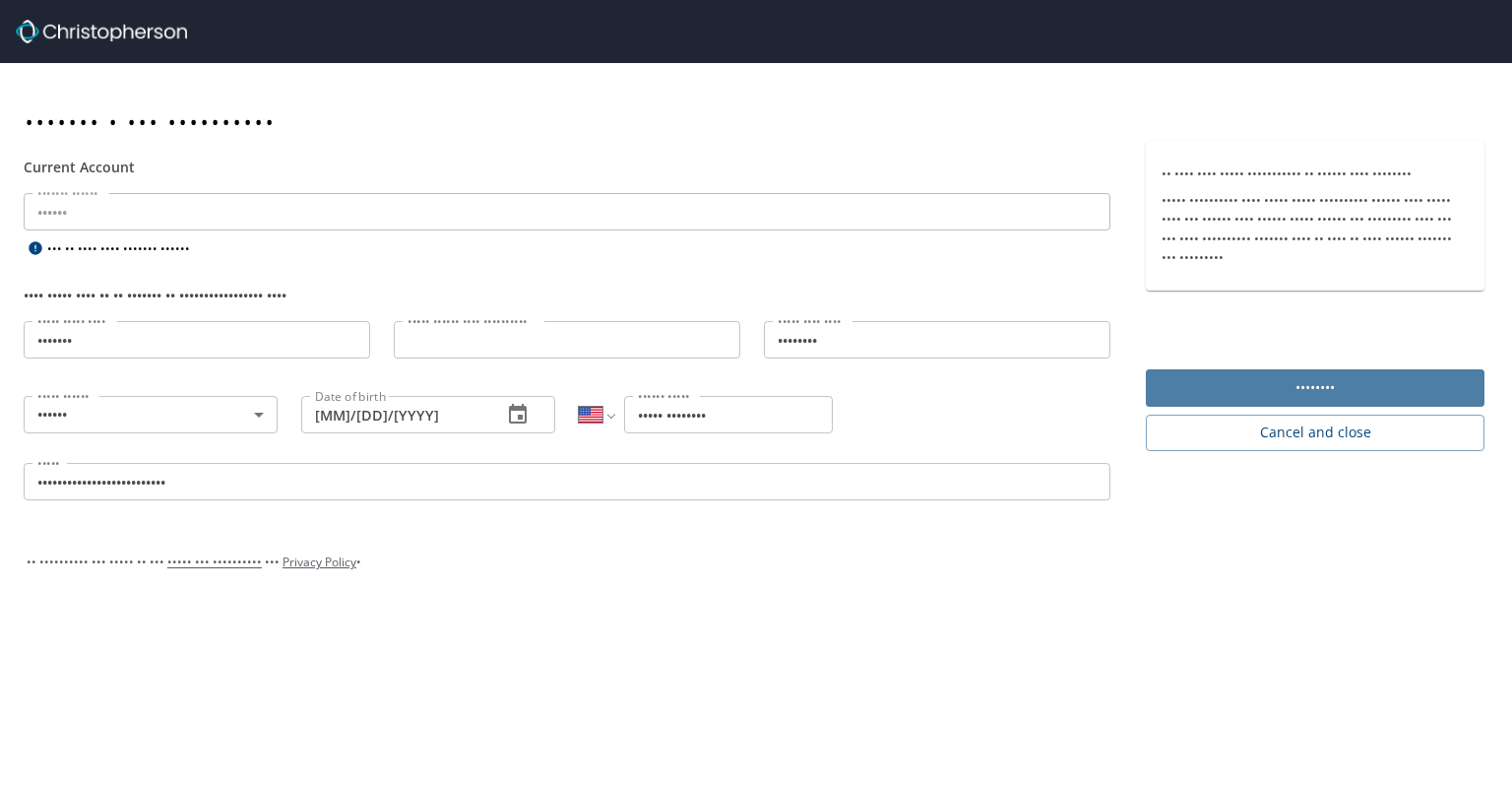 click on "••••••••" at bounding box center (1315, 387) 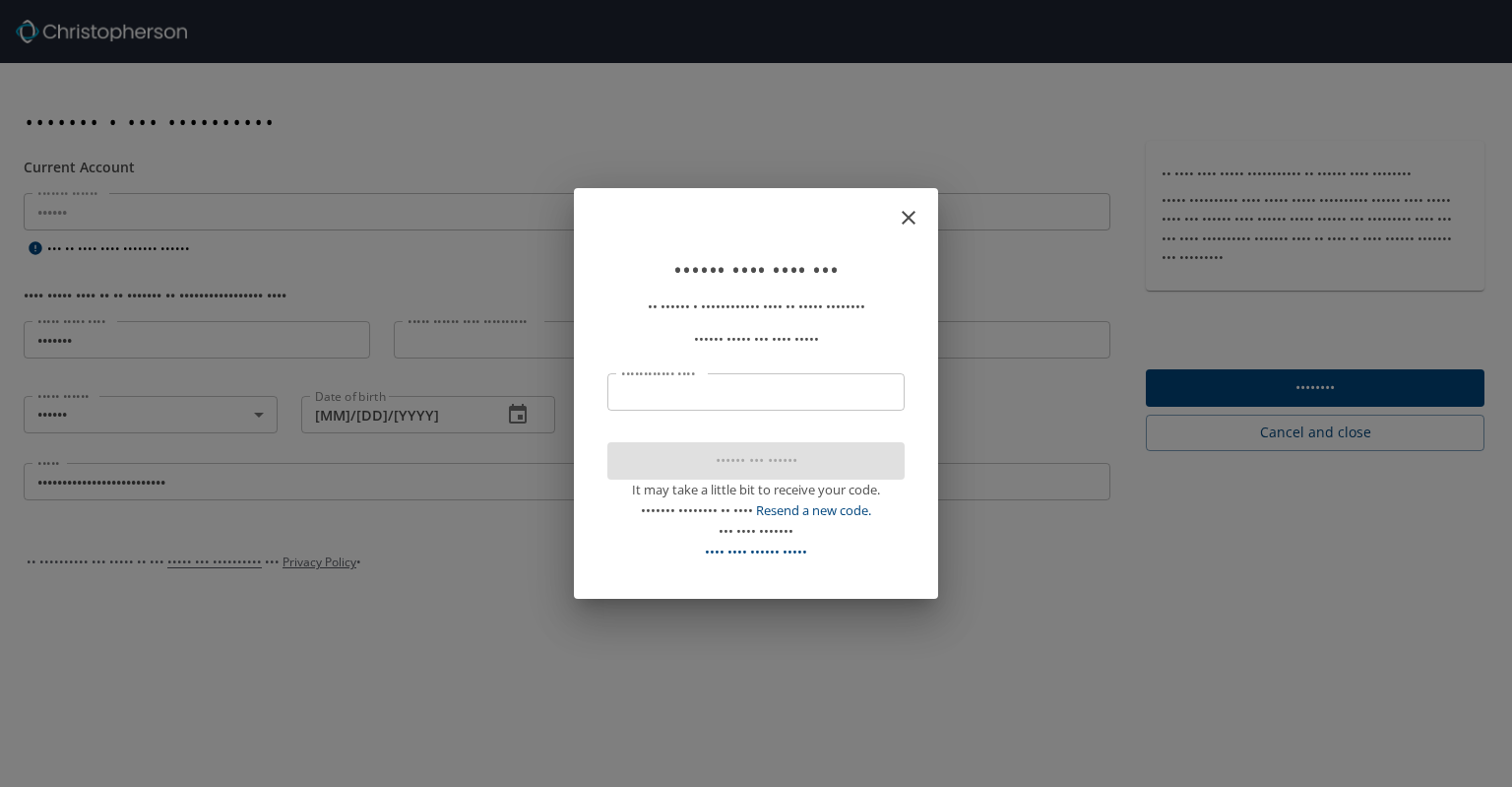 click on "•••••••••••• ••••" at bounding box center (756, 392) 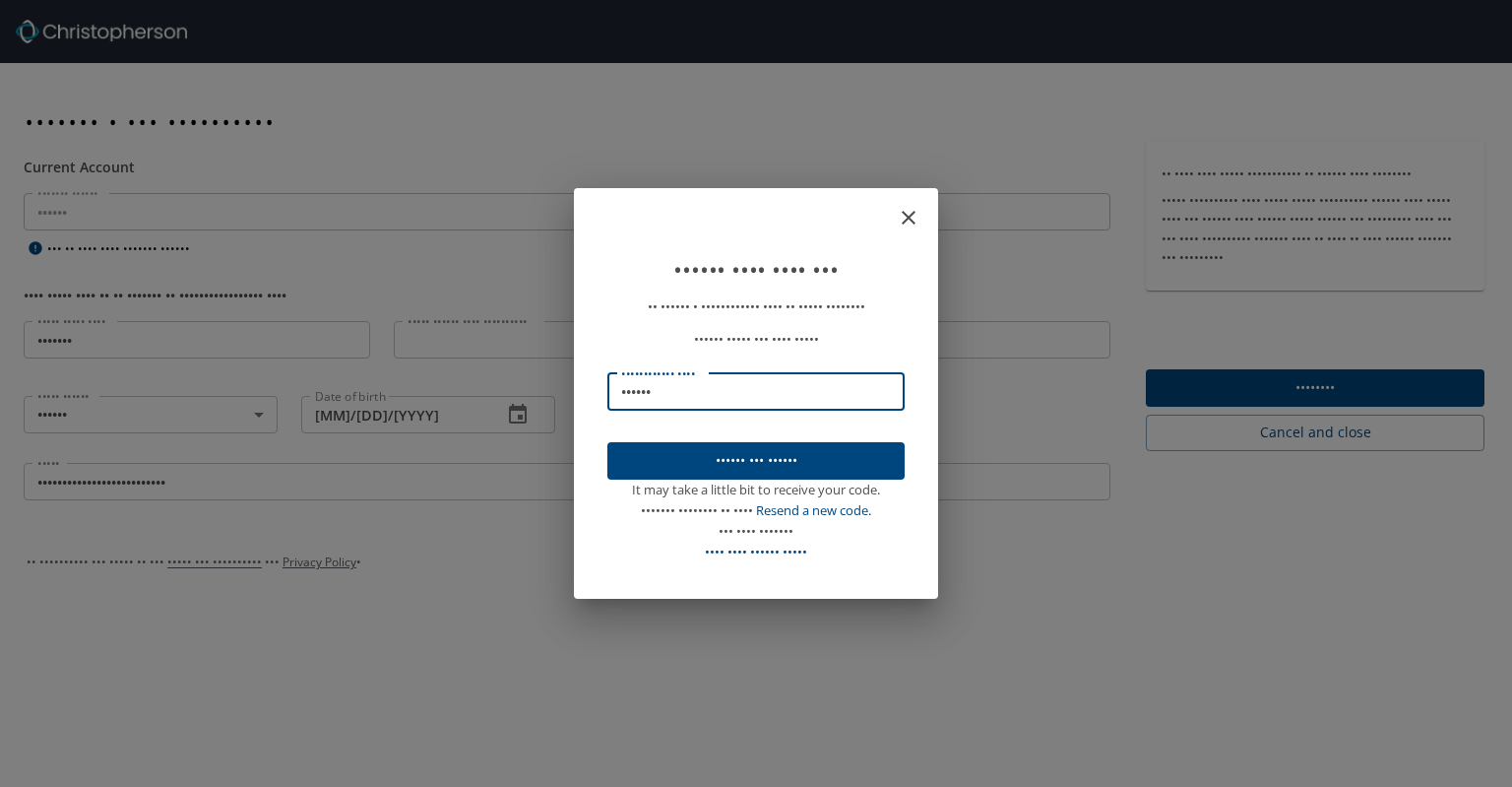 type on "••••••" 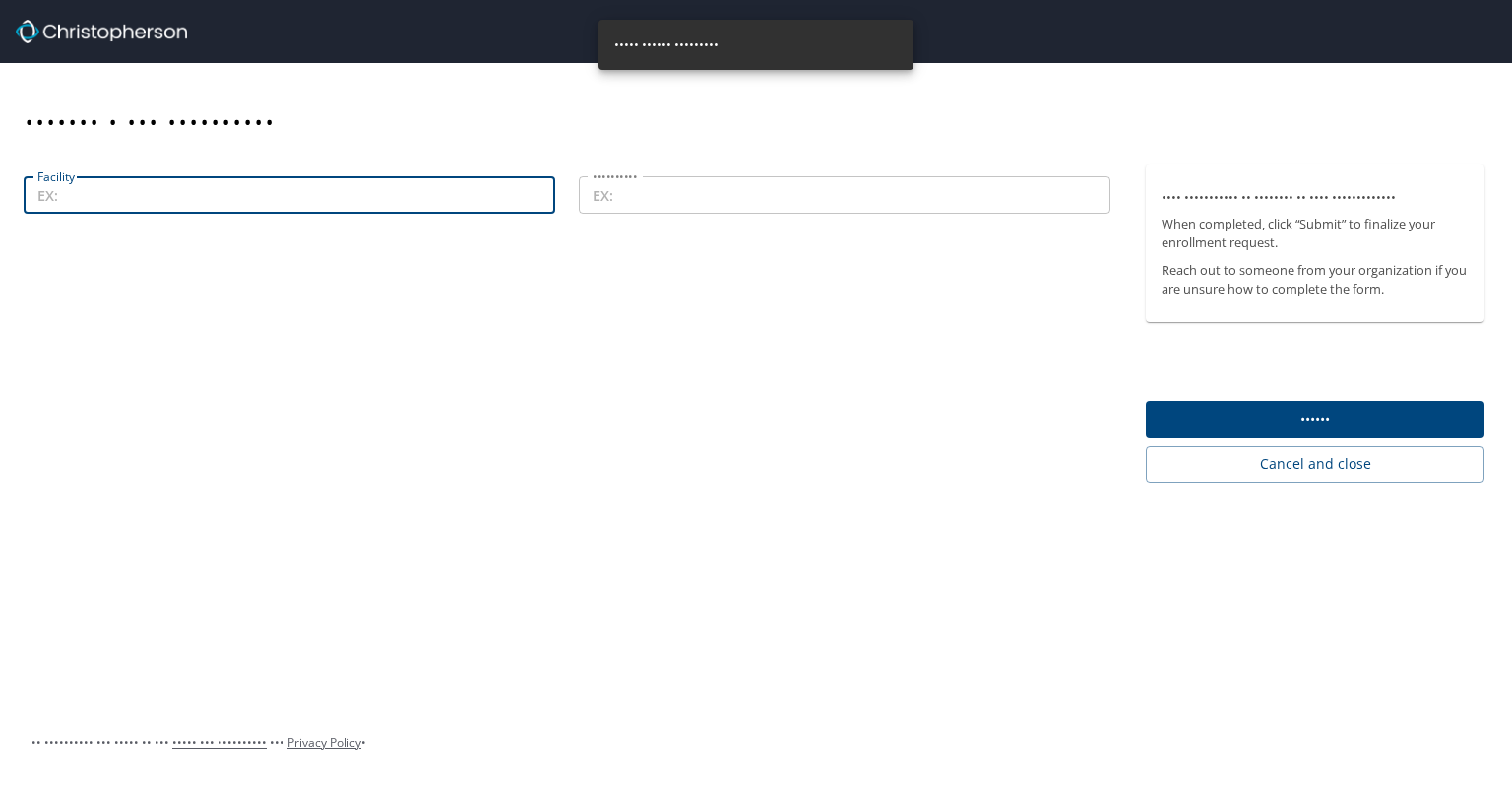 click on "Facility" at bounding box center (289, 195) 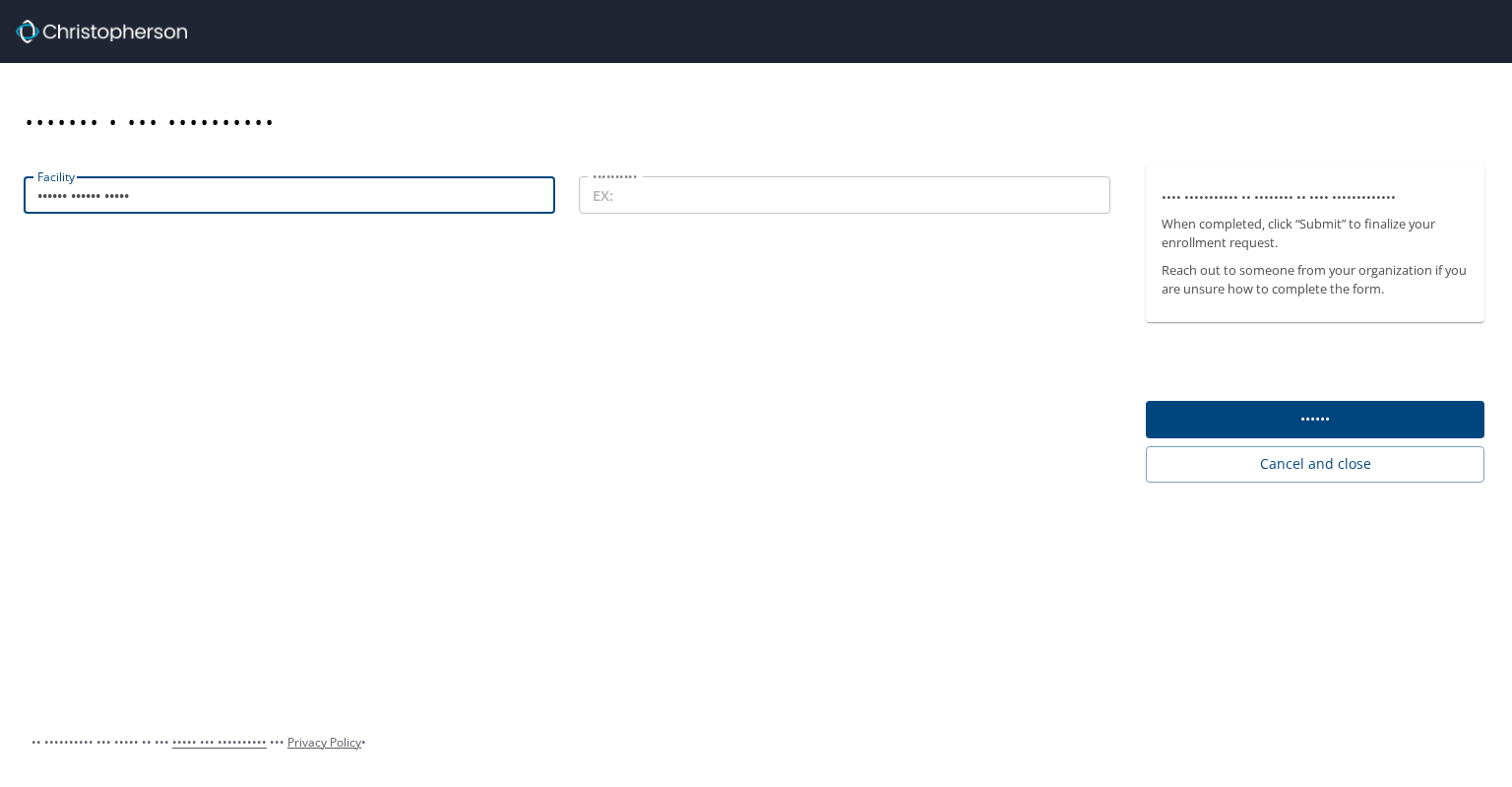type on "•••••• •••••• •••••" 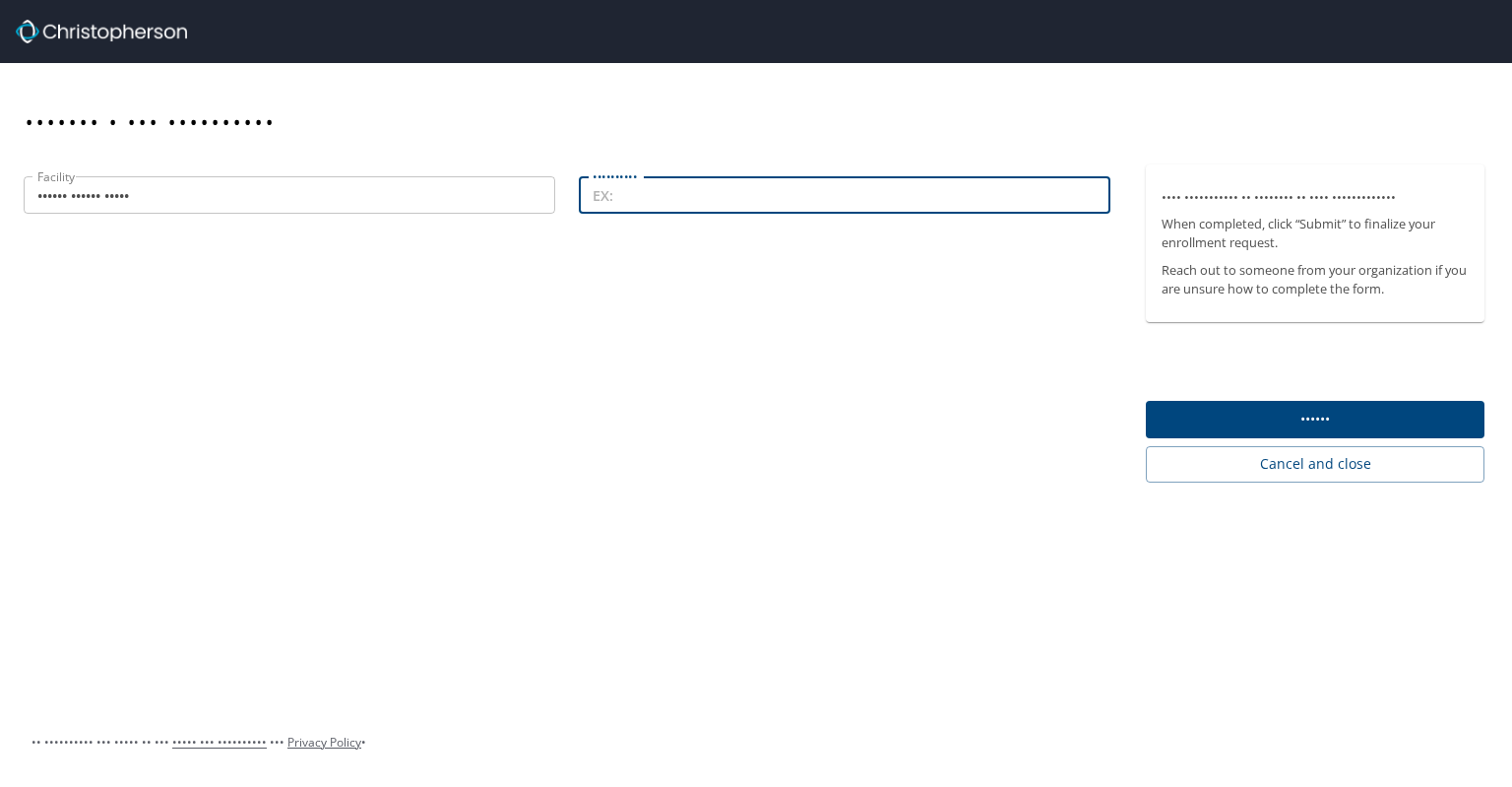 click on "••••••••••" at bounding box center (845, 195) 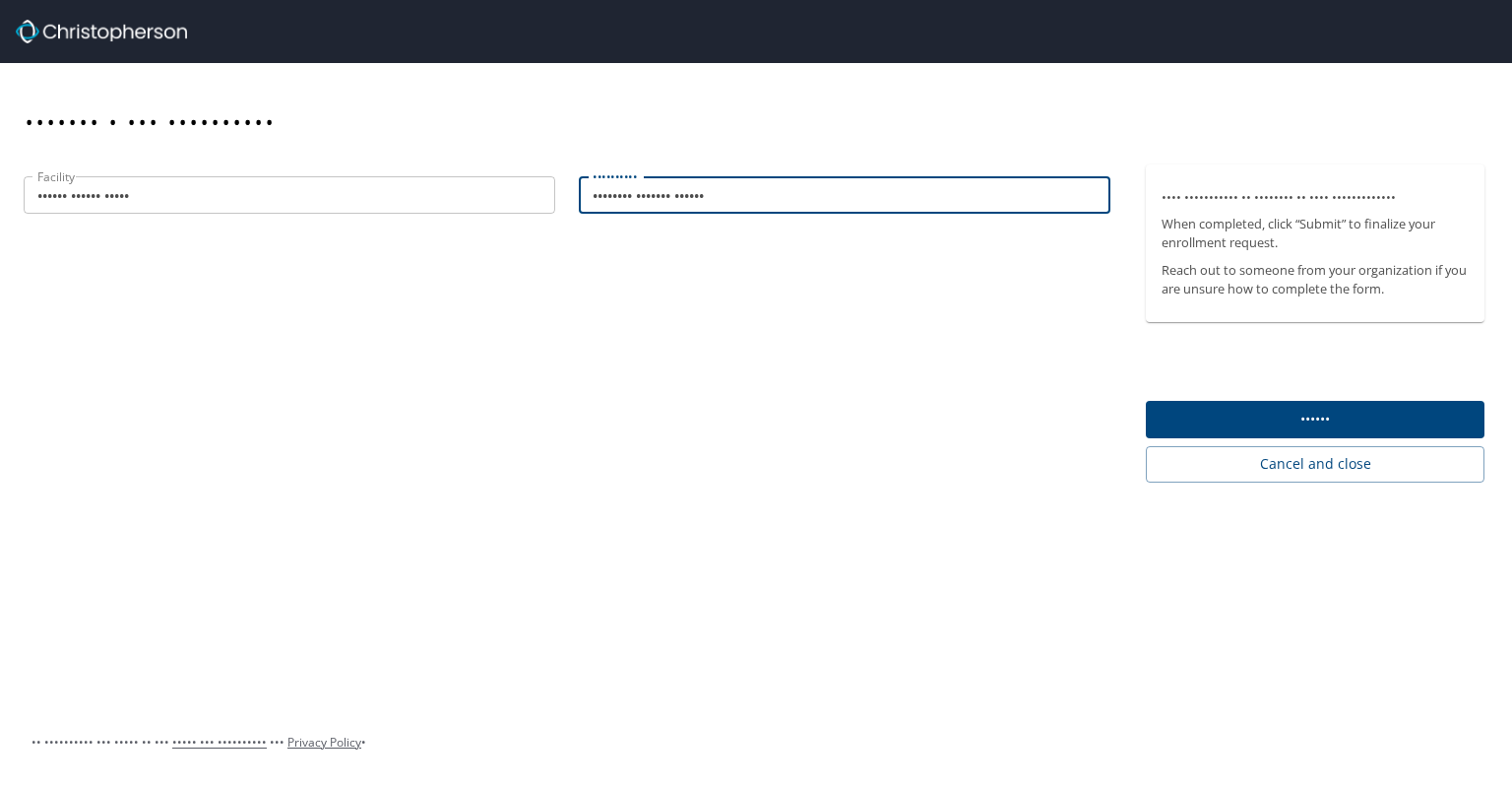 type on "•••••••• ••••••• ••••••" 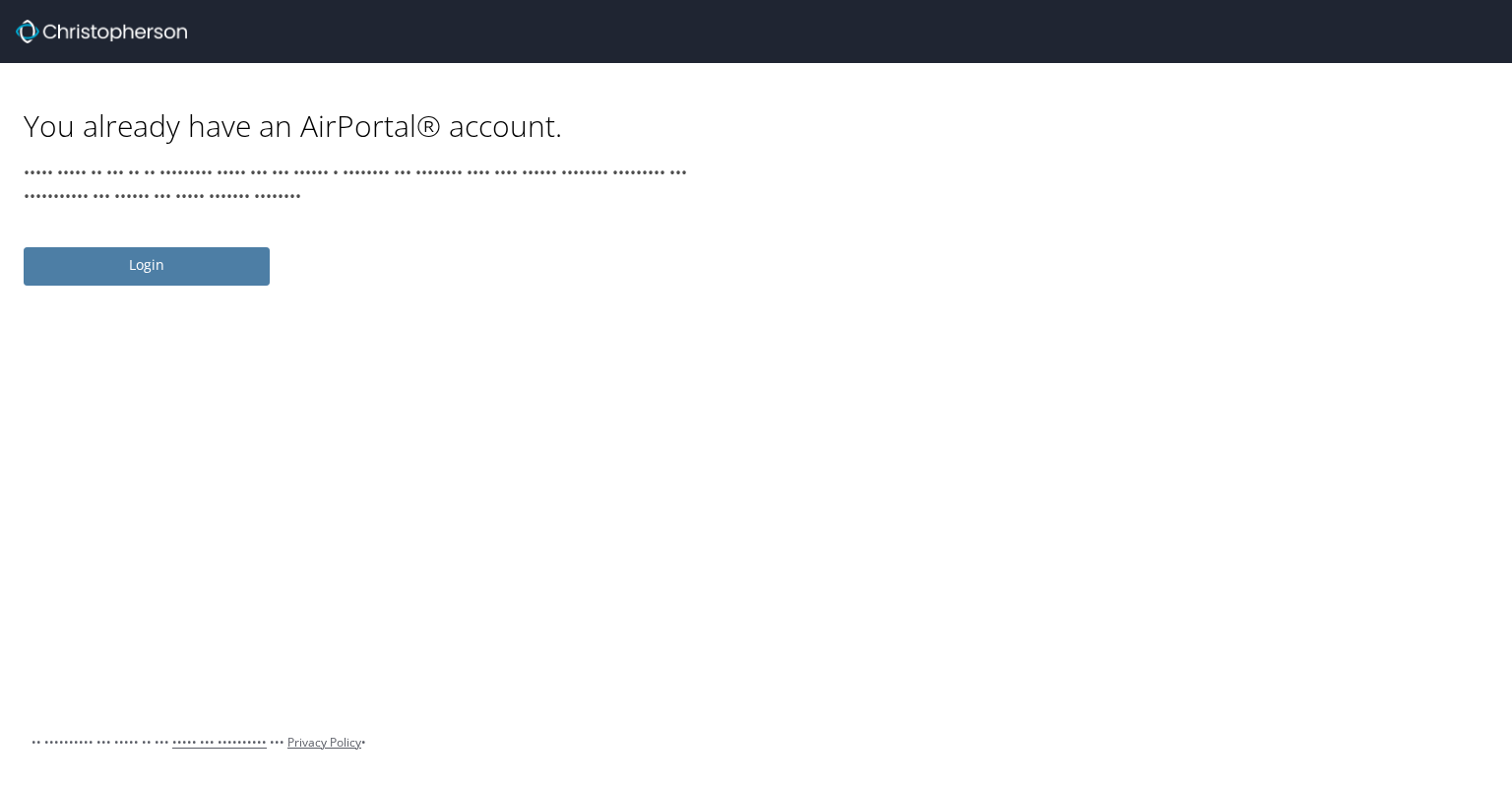 click on "Login" at bounding box center (147, 265) 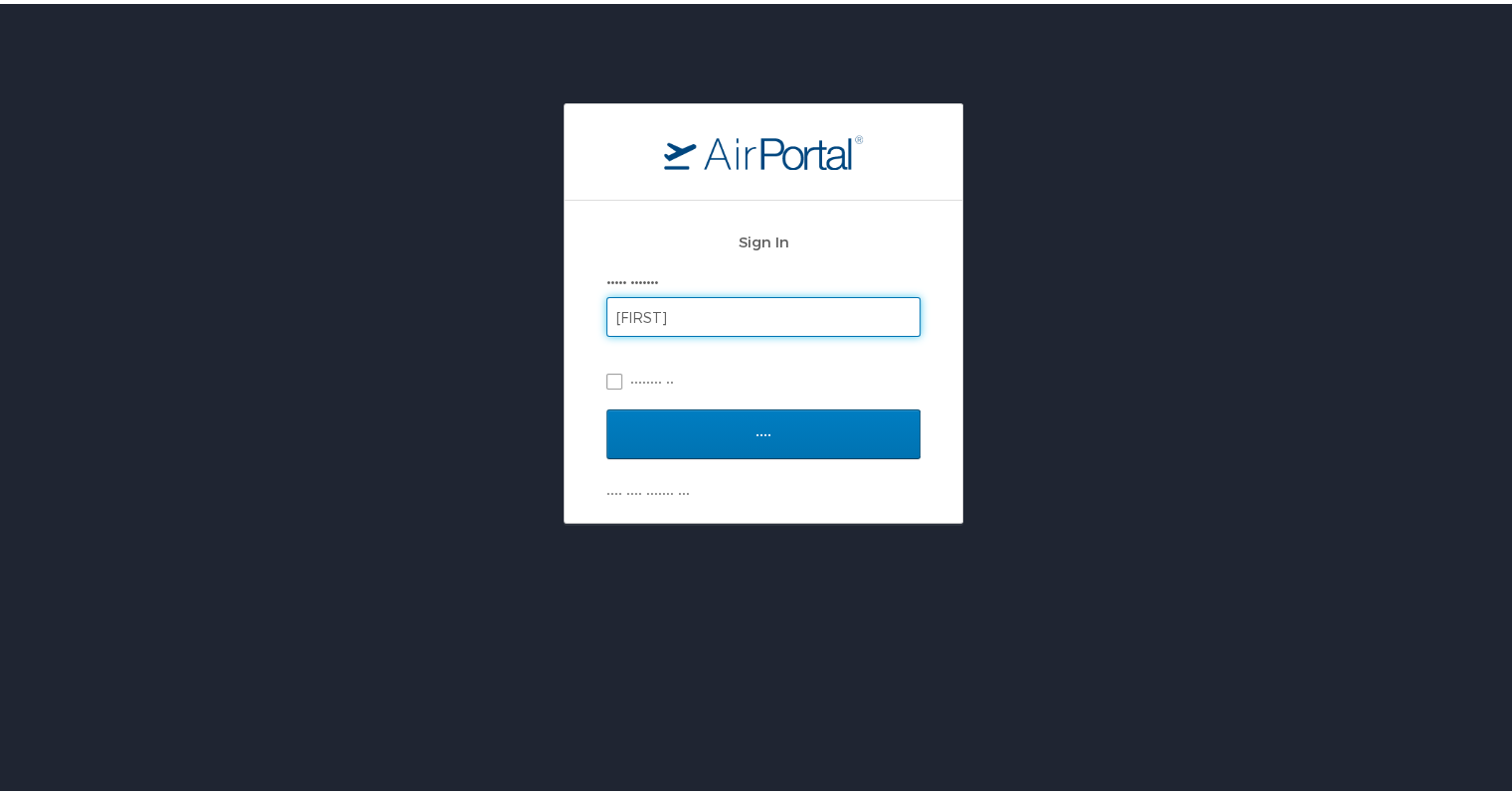 type on "••••••••••••••••••••••••••" 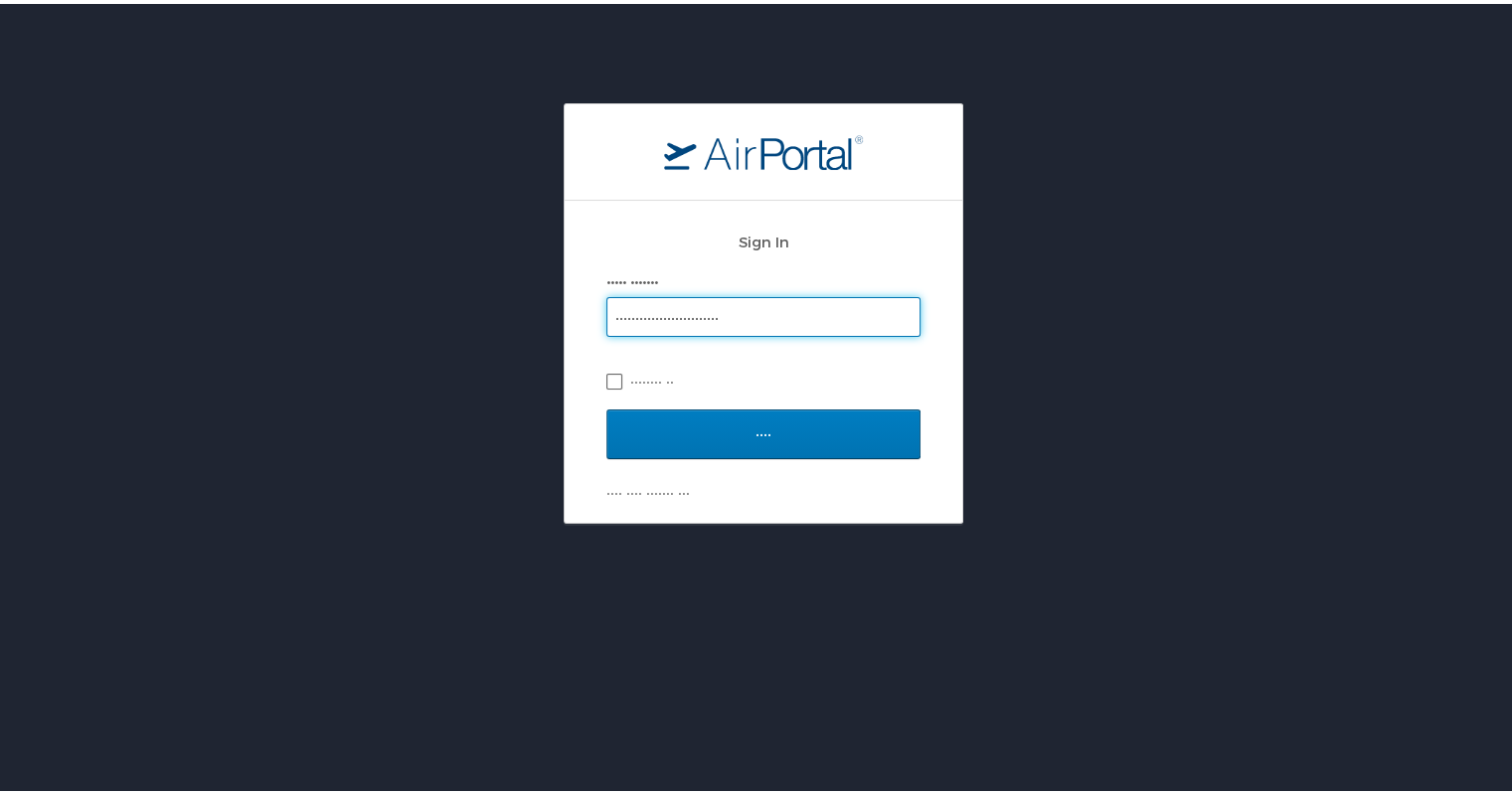 click on "•••••••• ••" at bounding box center (763, 378) 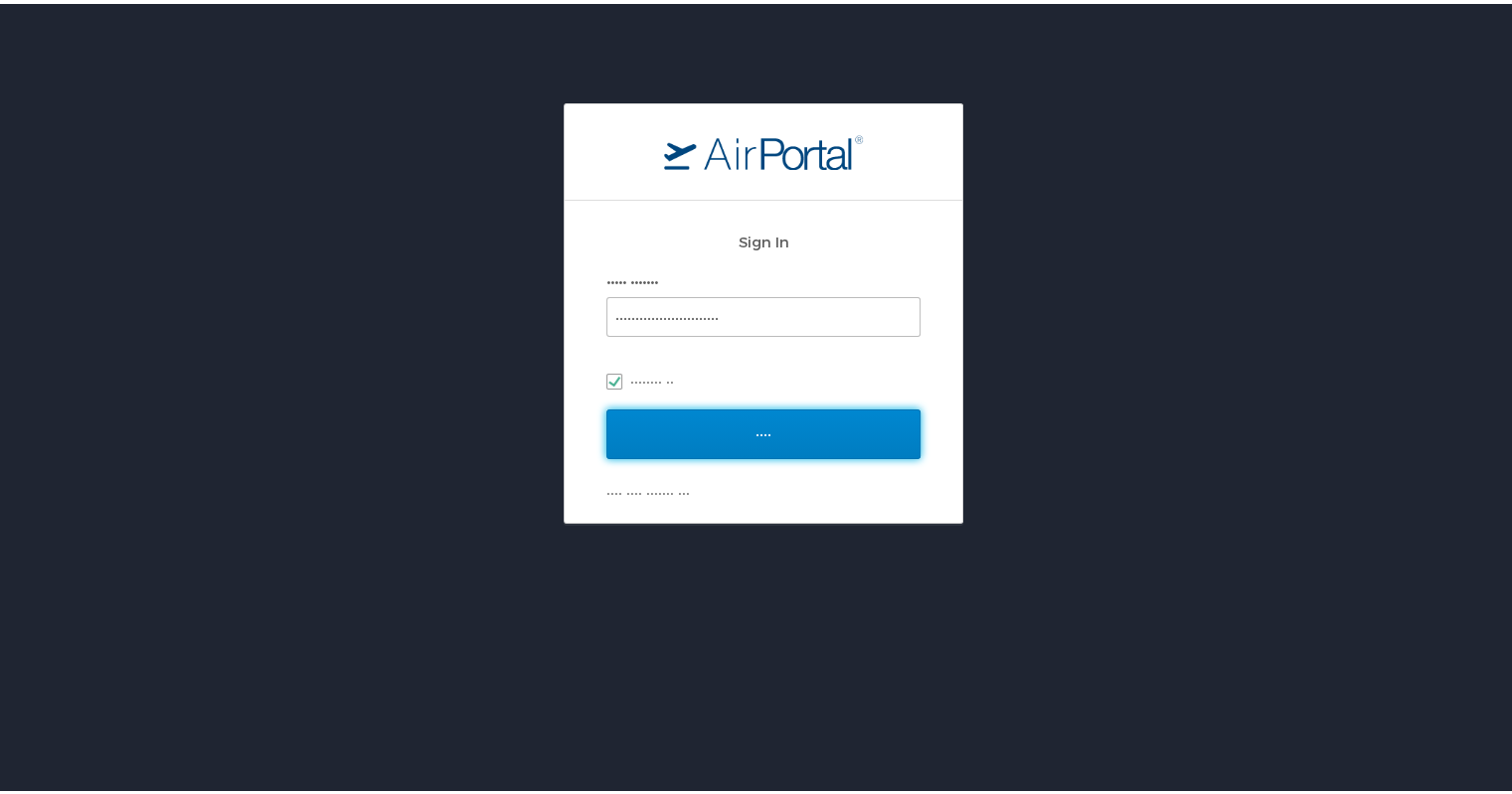 click on "••••" at bounding box center [763, 430] 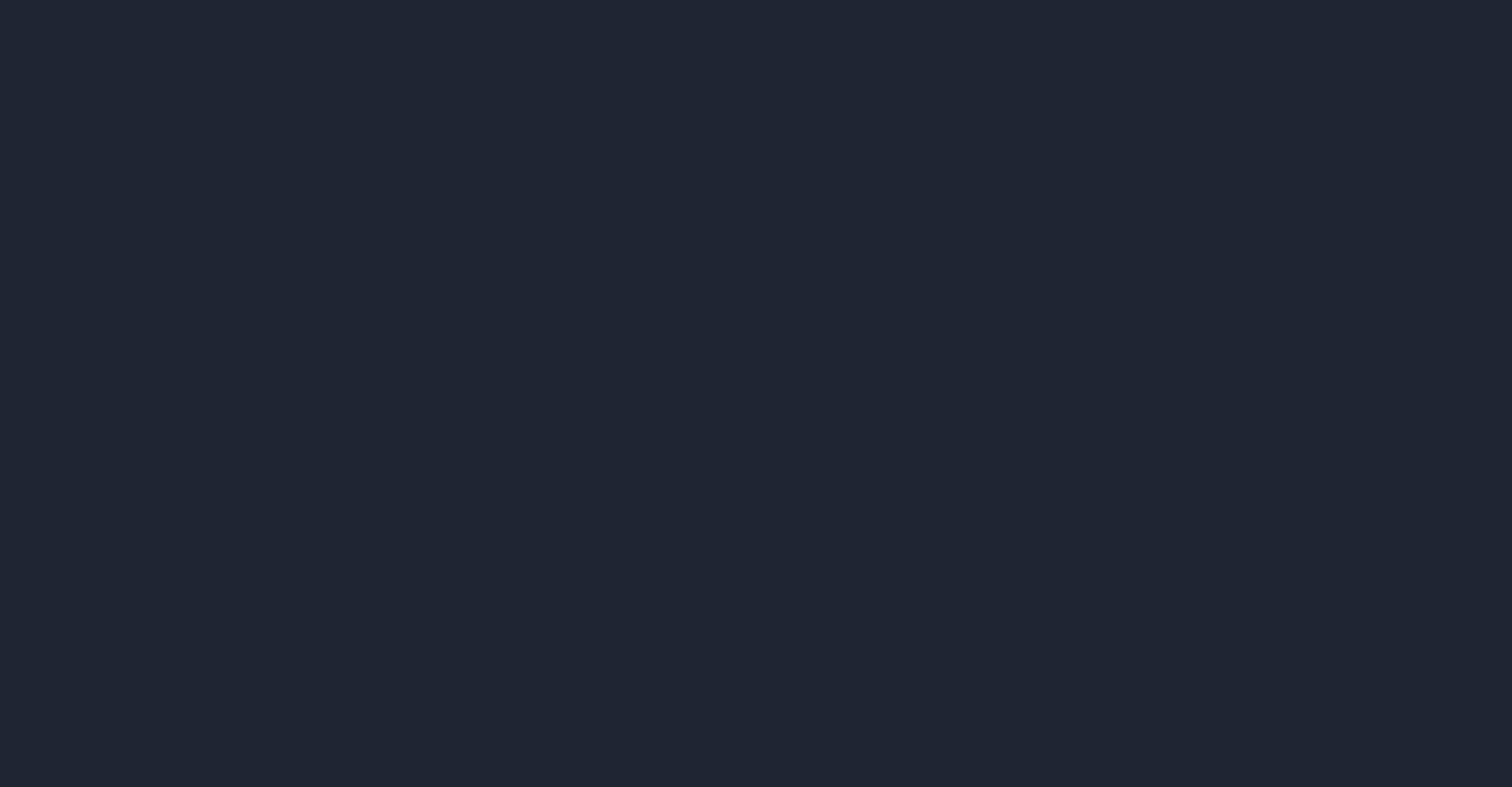 scroll, scrollTop: 0, scrollLeft: 0, axis: both 